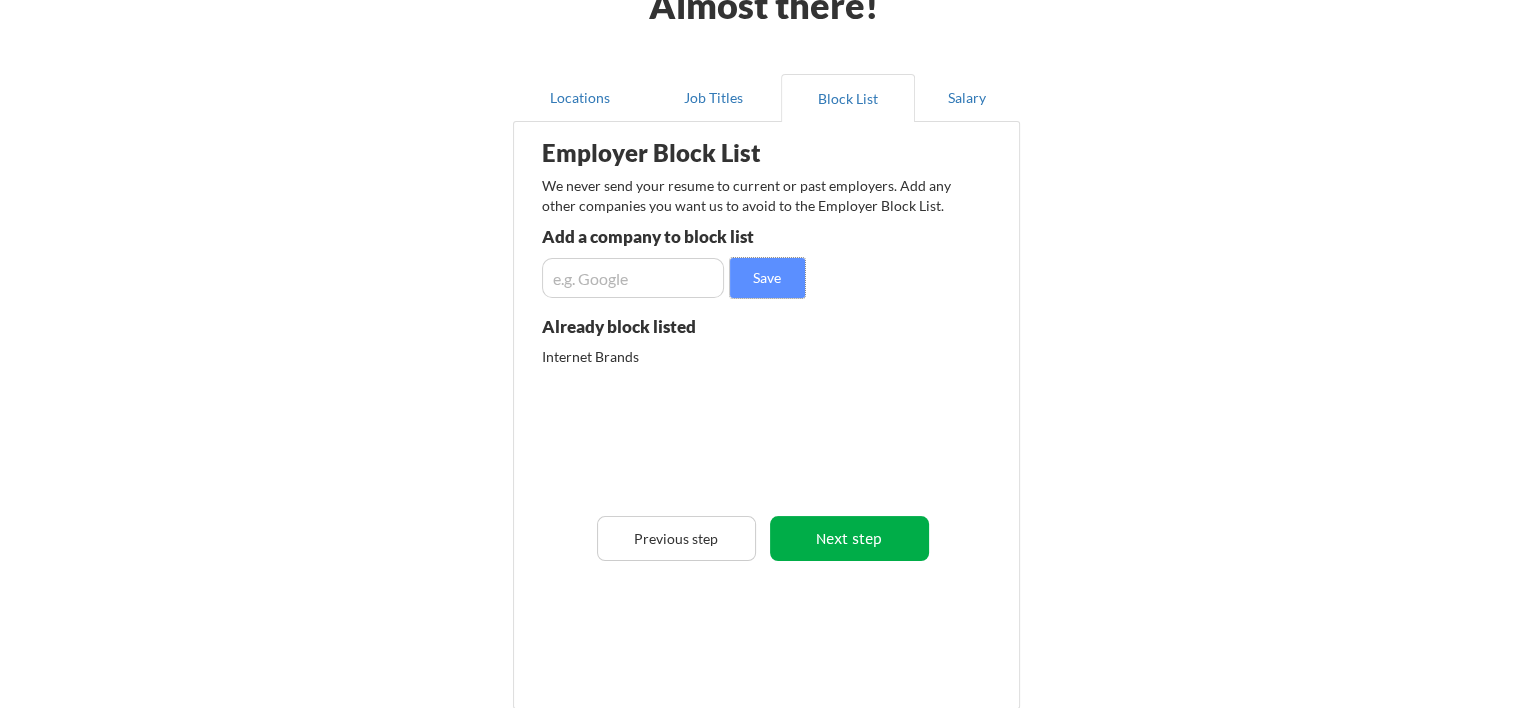 scroll, scrollTop: 173, scrollLeft: 0, axis: vertical 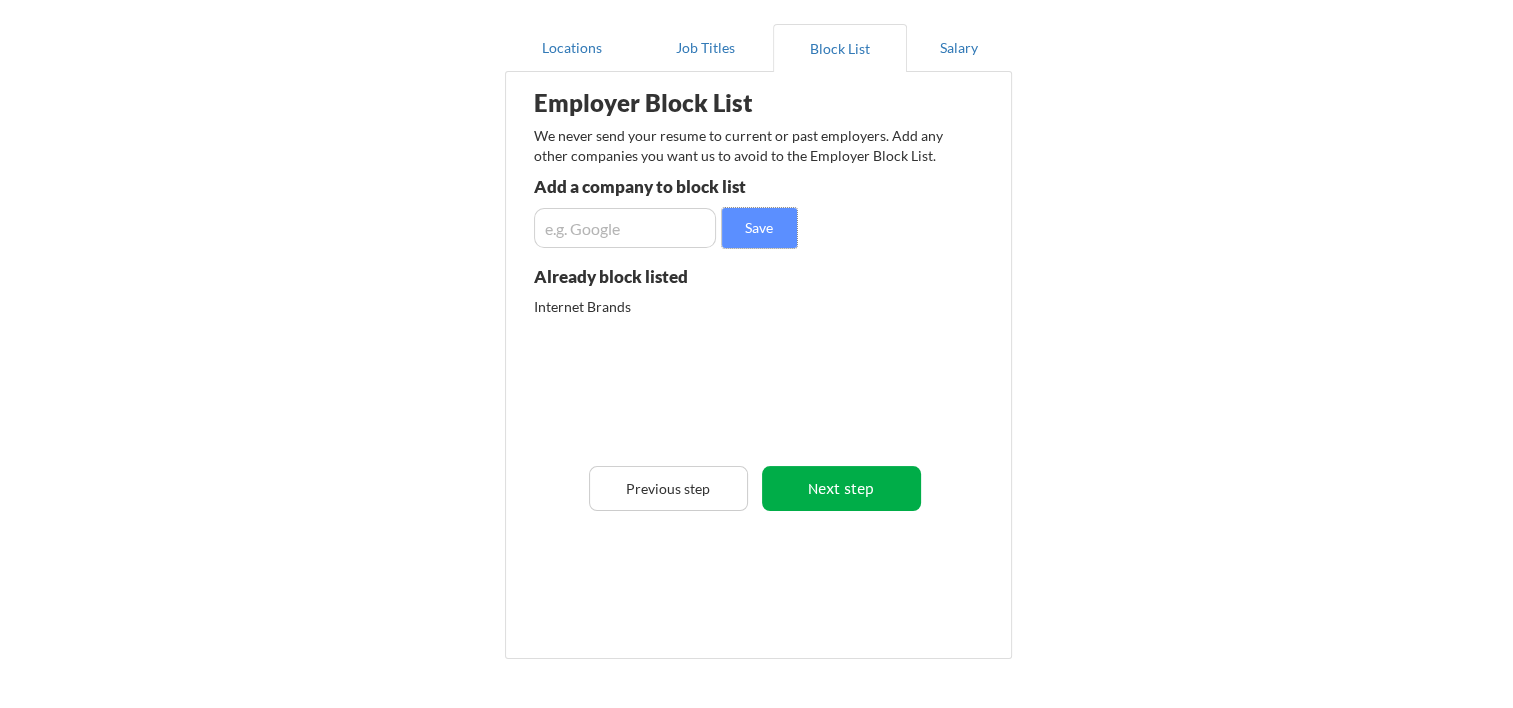 click on "Next step" at bounding box center [841, 488] 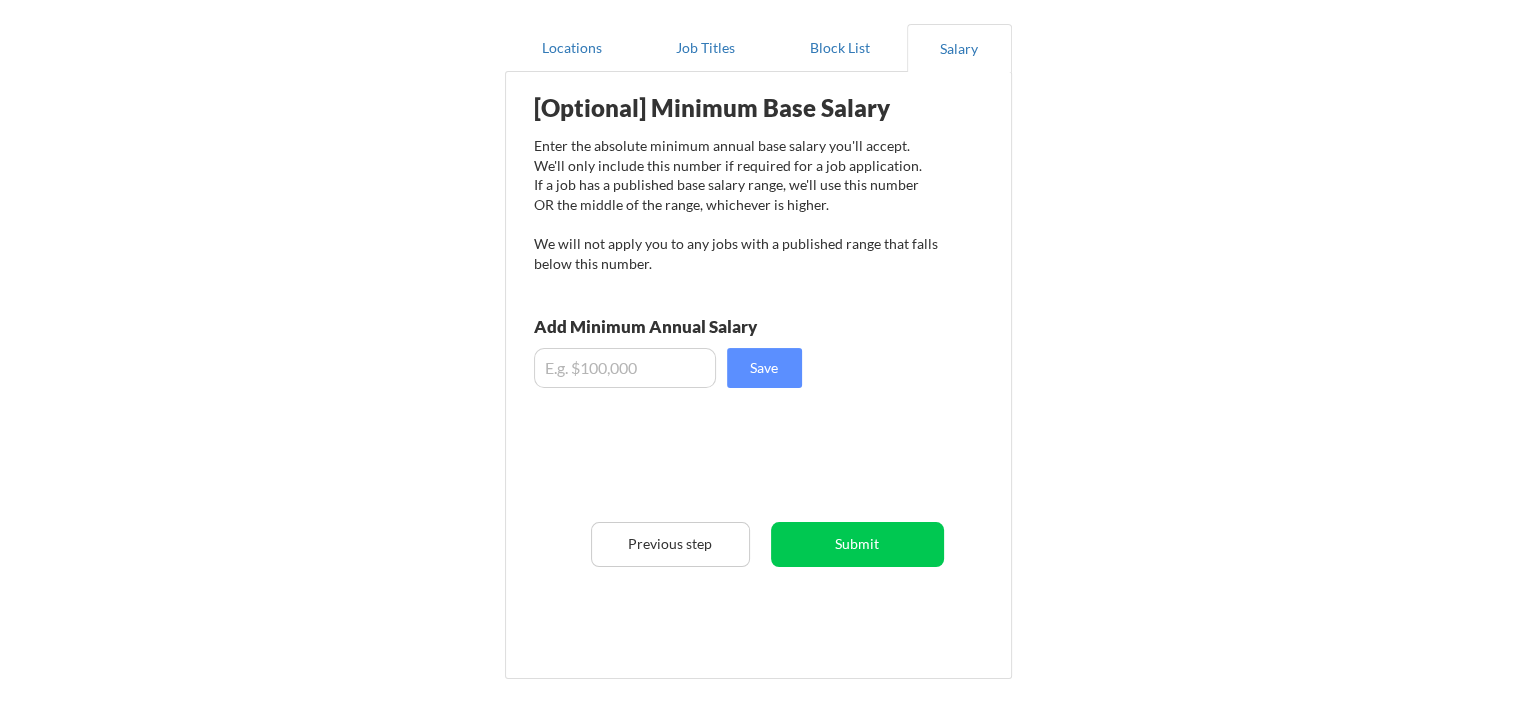 click at bounding box center (625, 368) 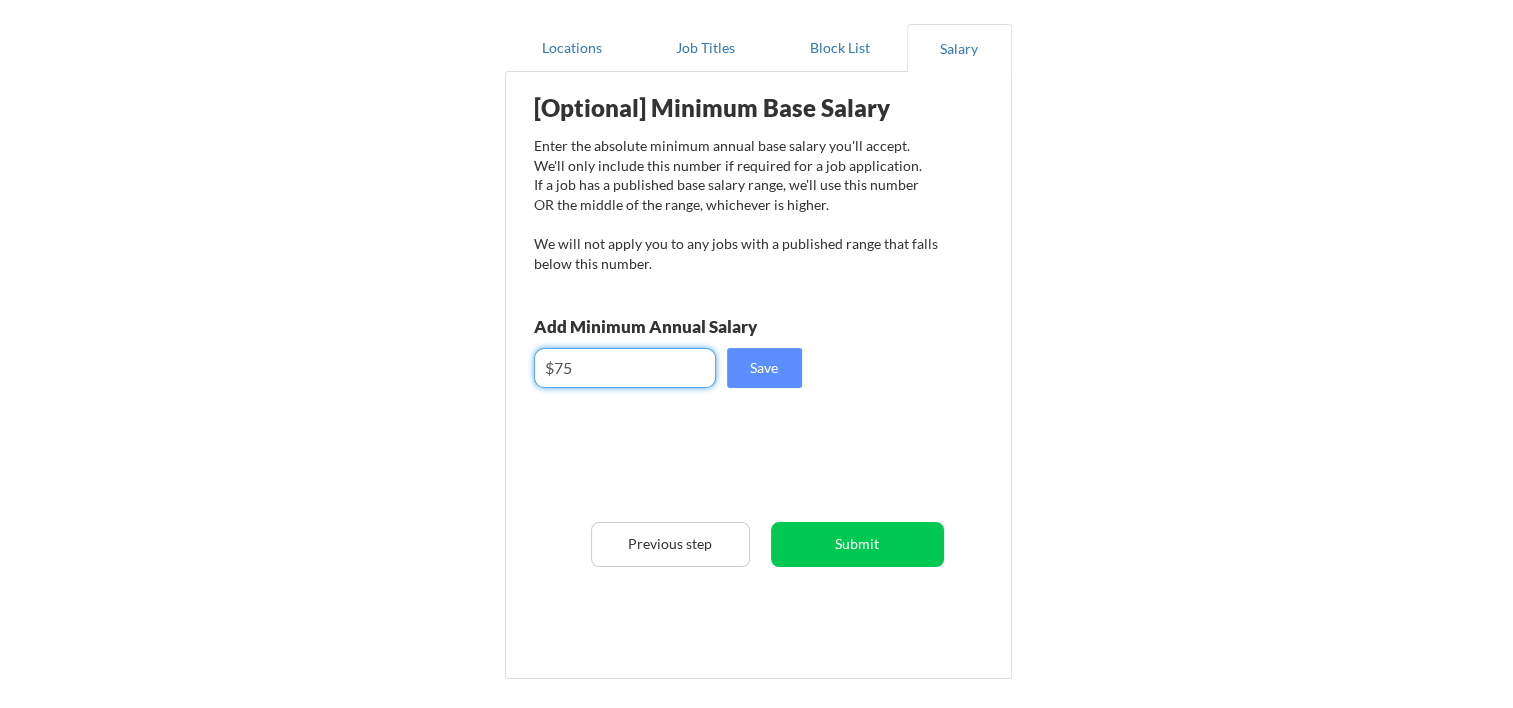 type on "$5" 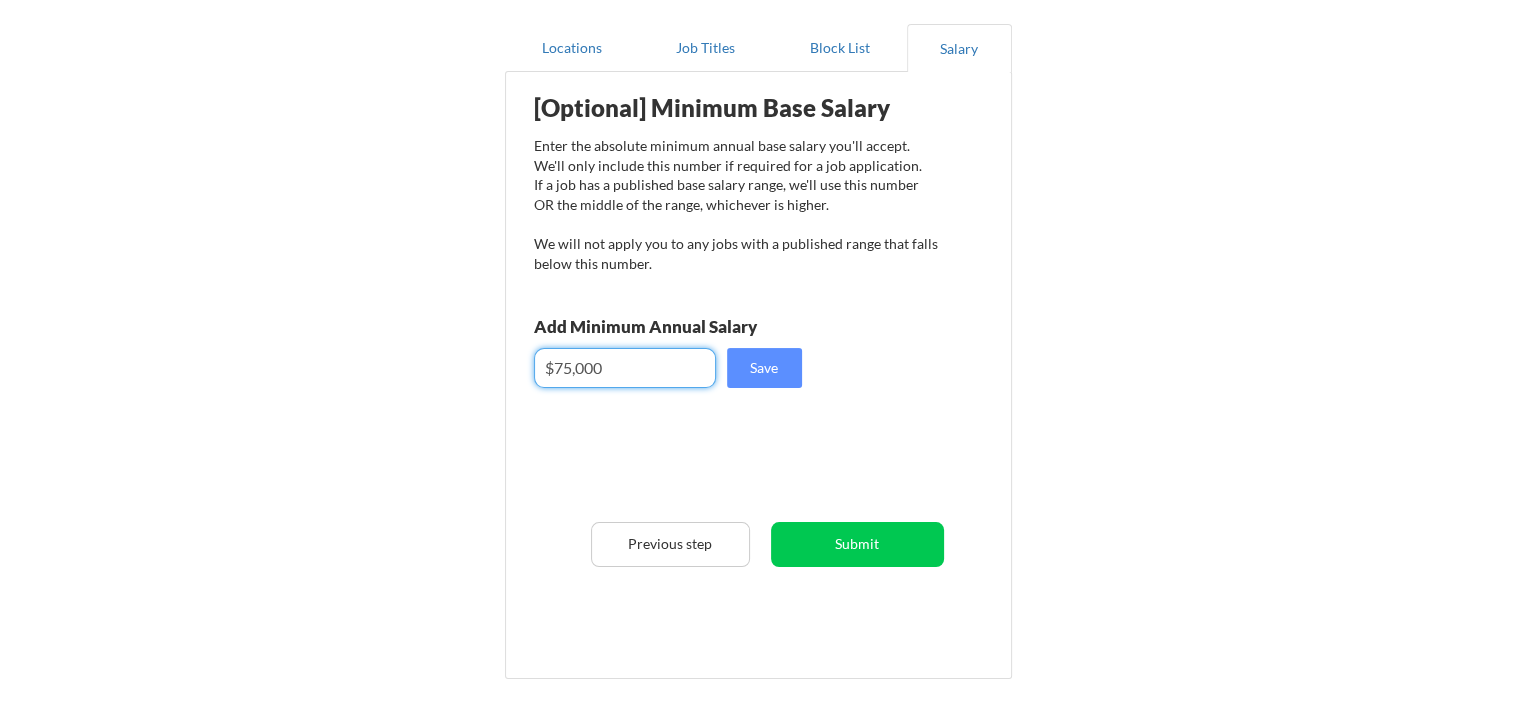 drag, startPoint x: 564, startPoint y: 368, endPoint x: 570, endPoint y: 384, distance: 17.088007 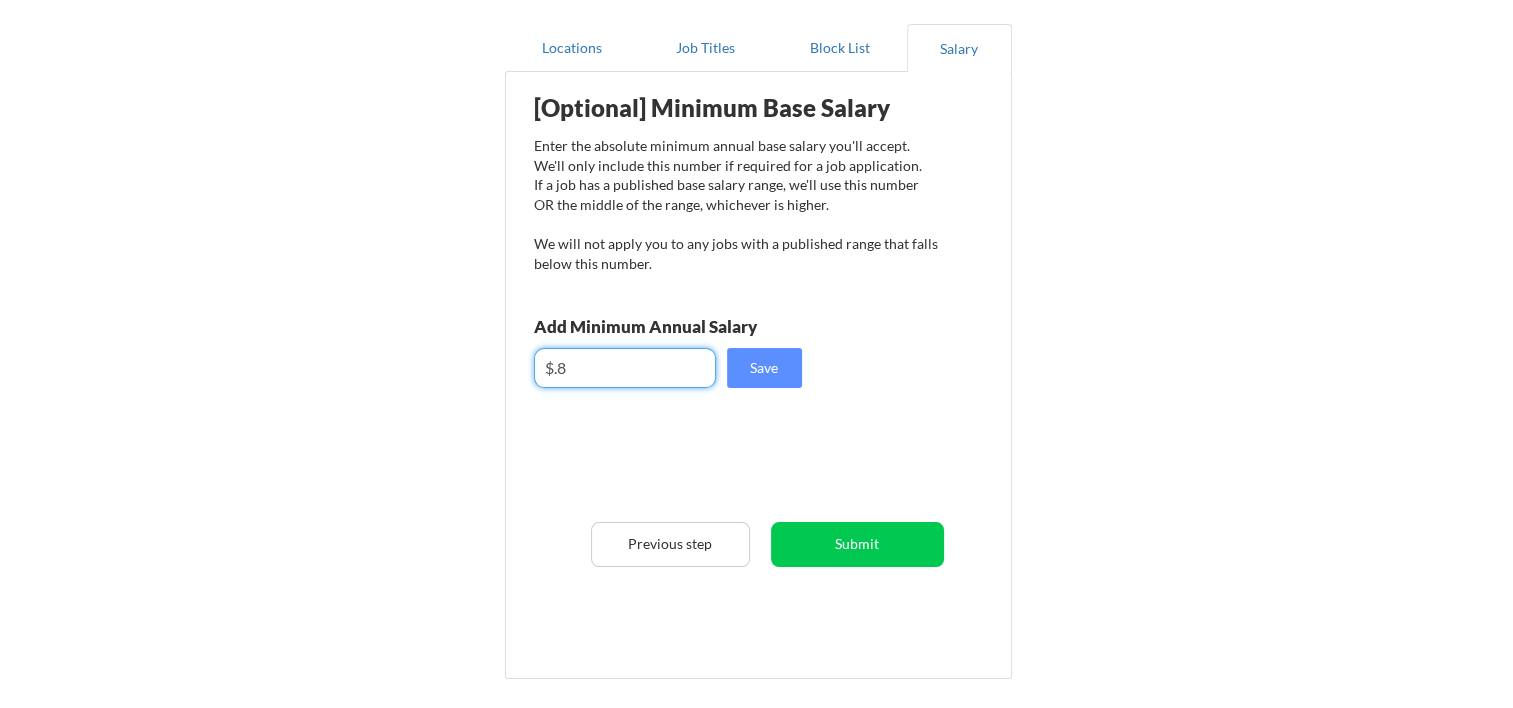 type on "$." 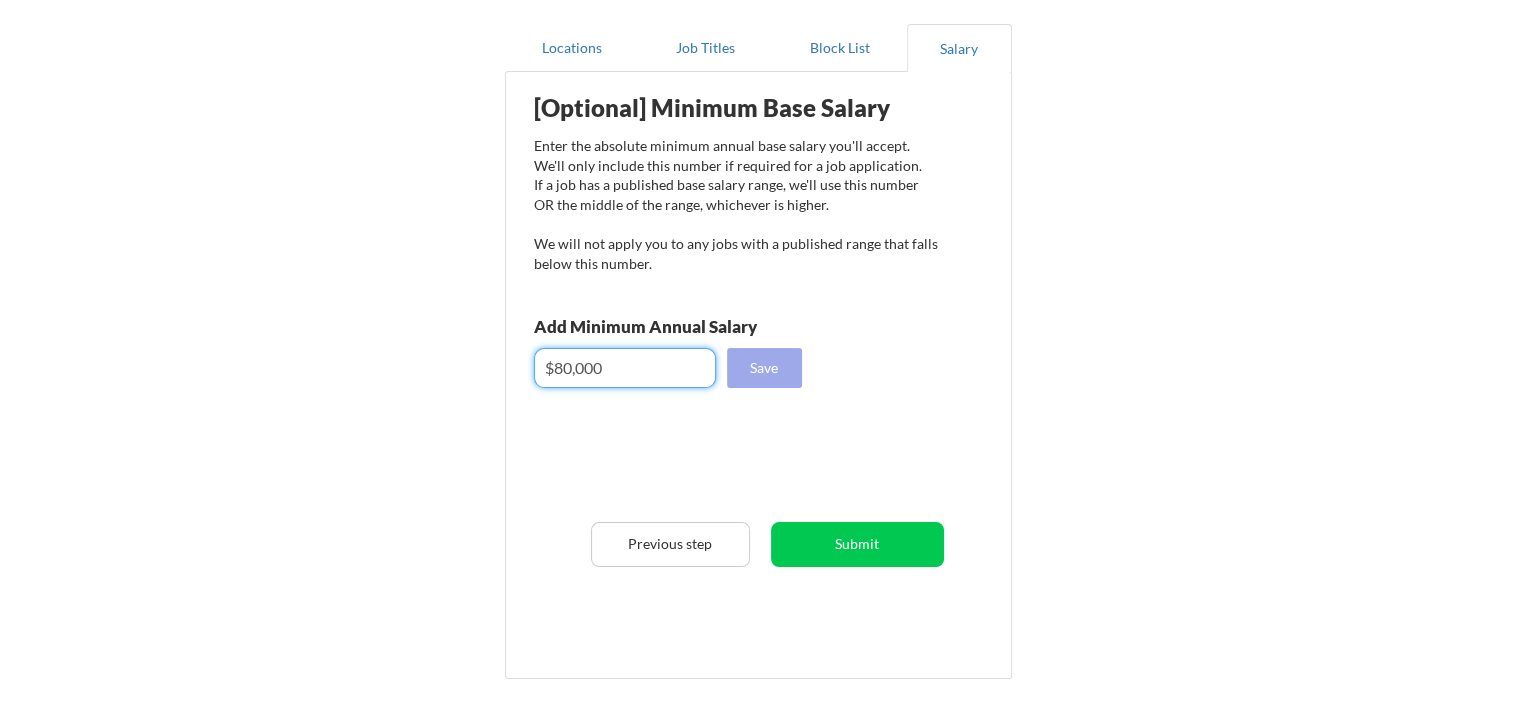 type on "$80,000" 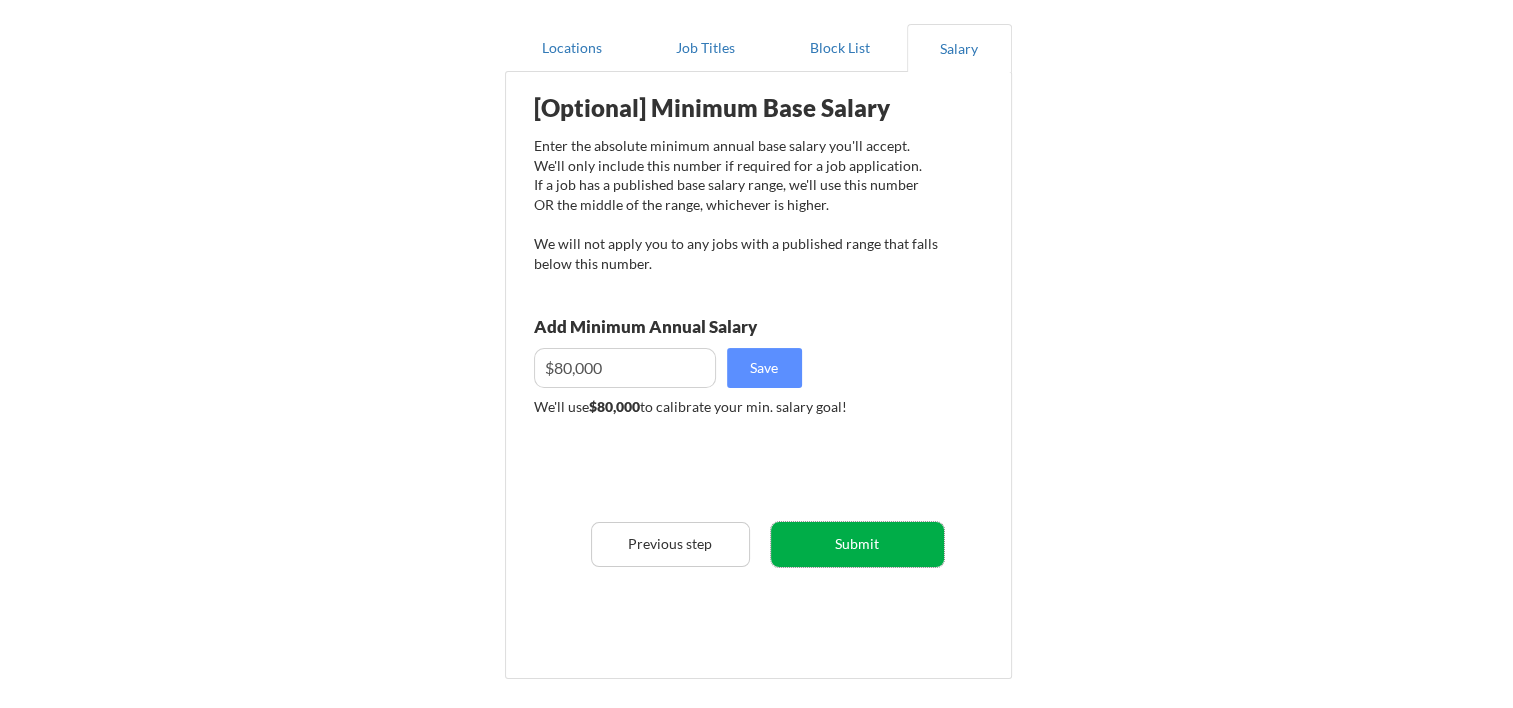 click on "Submit" at bounding box center [857, 544] 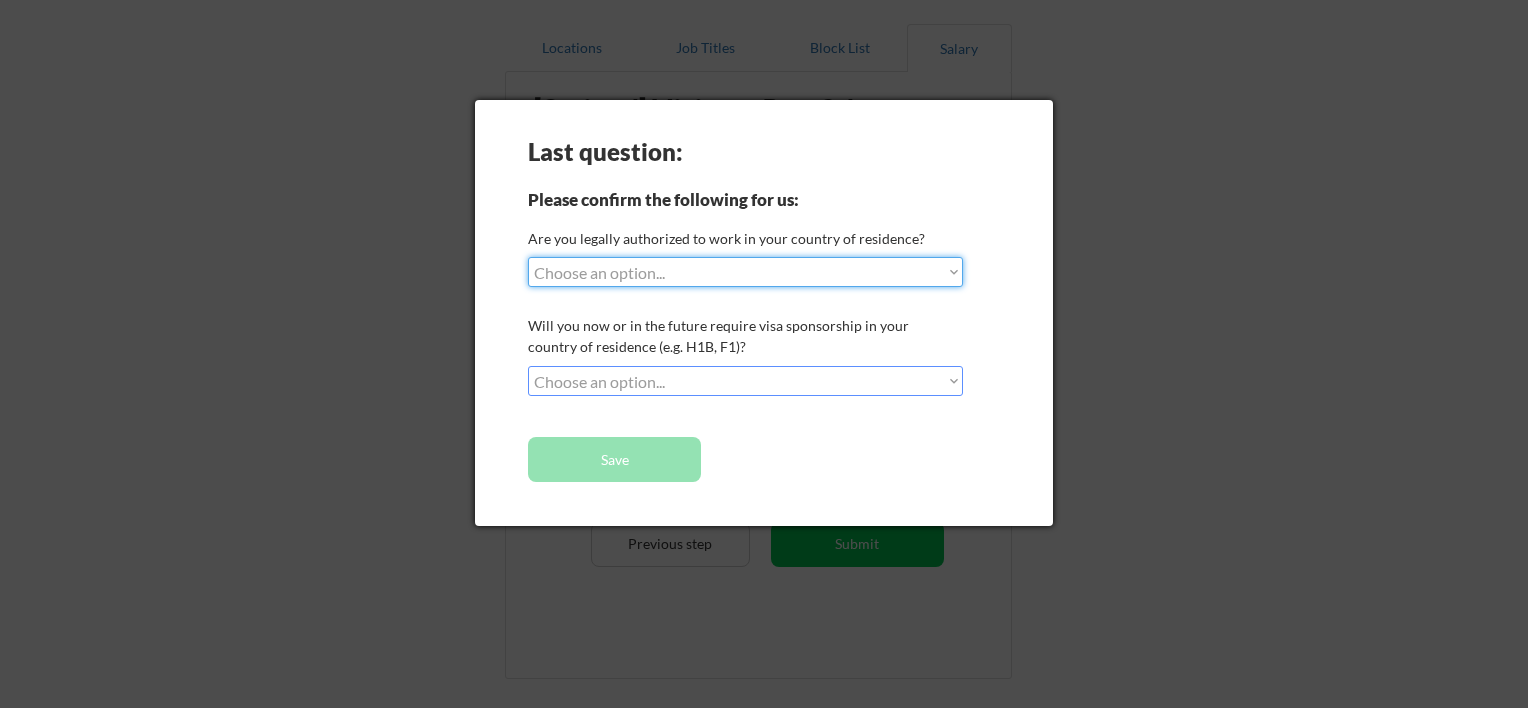 click on "Choose an option... Yes, I am a US Citizen Yes, I am a Canadian Citizen Yes, I am a US Green Card Holder Yes, I am an Other Permanent Resident Yes, I am here on a visa (H1B, OPT, etc.) No, I am not (yet) authorized" at bounding box center [745, 272] 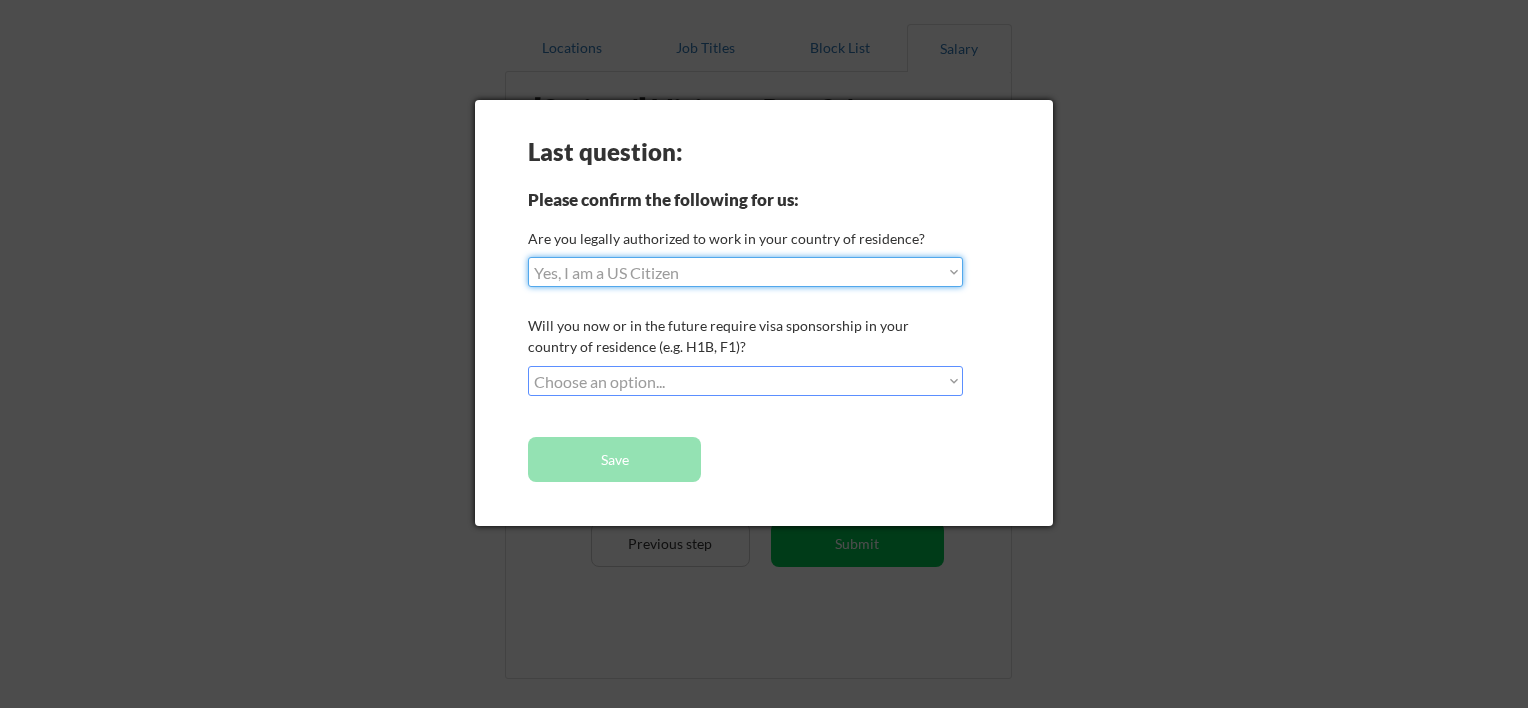 click on "Choose an option... Yes, I am a US Citizen Yes, I am a Canadian Citizen Yes, I am a US Green Card Holder Yes, I am an Other Permanent Resident Yes, I am here on a visa (H1B, OPT, etc.) No, I am not (yet) authorized" at bounding box center [745, 272] 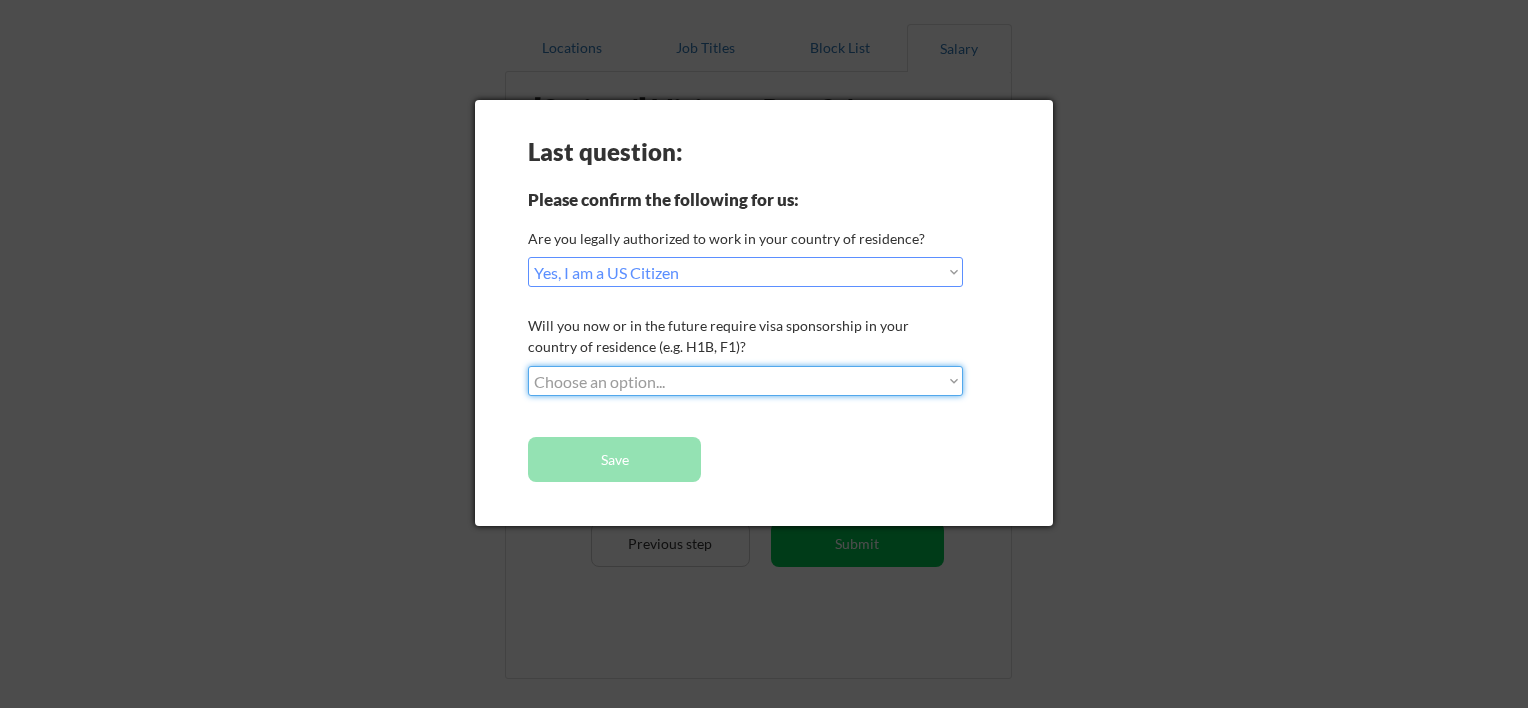 click on "Choose an option... No, I will not need sponsorship Yes, I will need sponsorship" at bounding box center (745, 381) 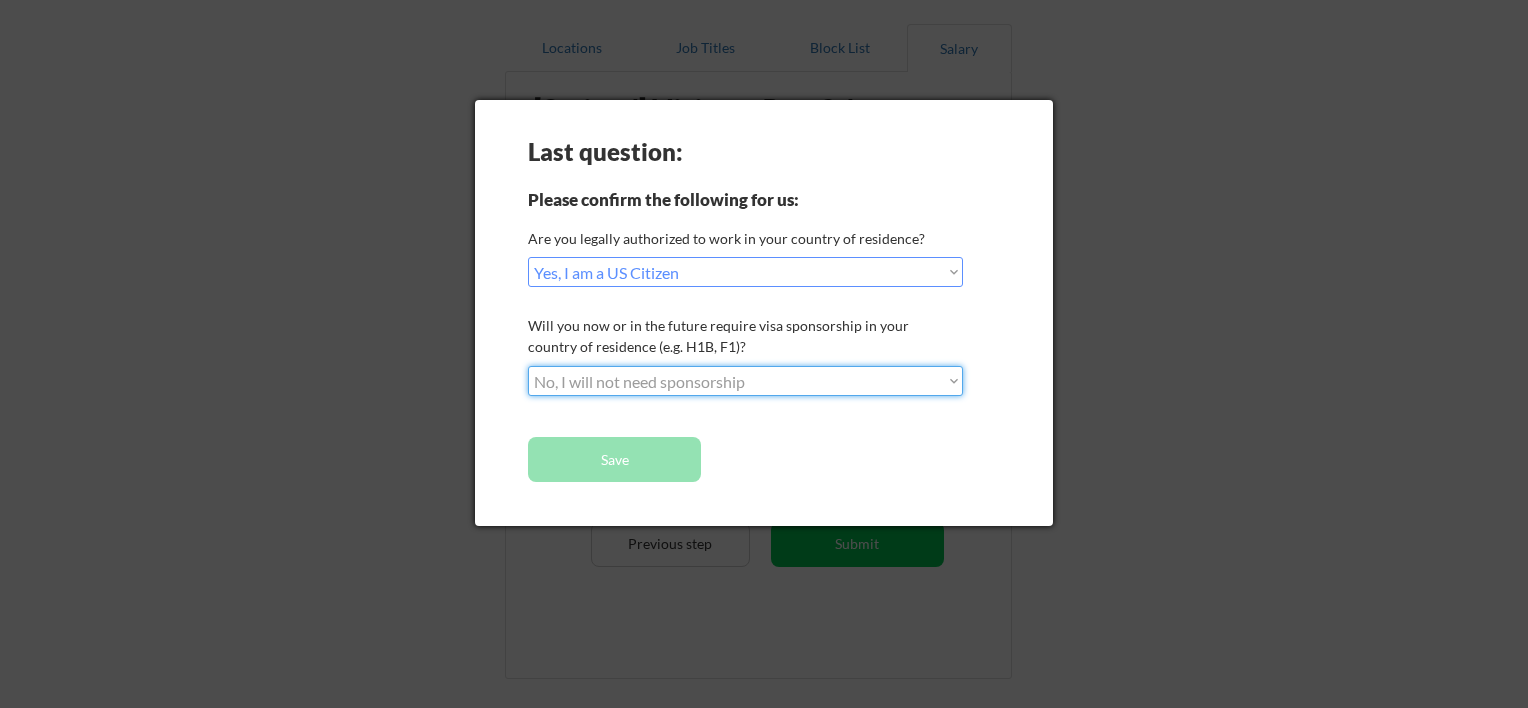 click on "Choose an option... No, I will not need sponsorship Yes, I will need sponsorship" at bounding box center (745, 381) 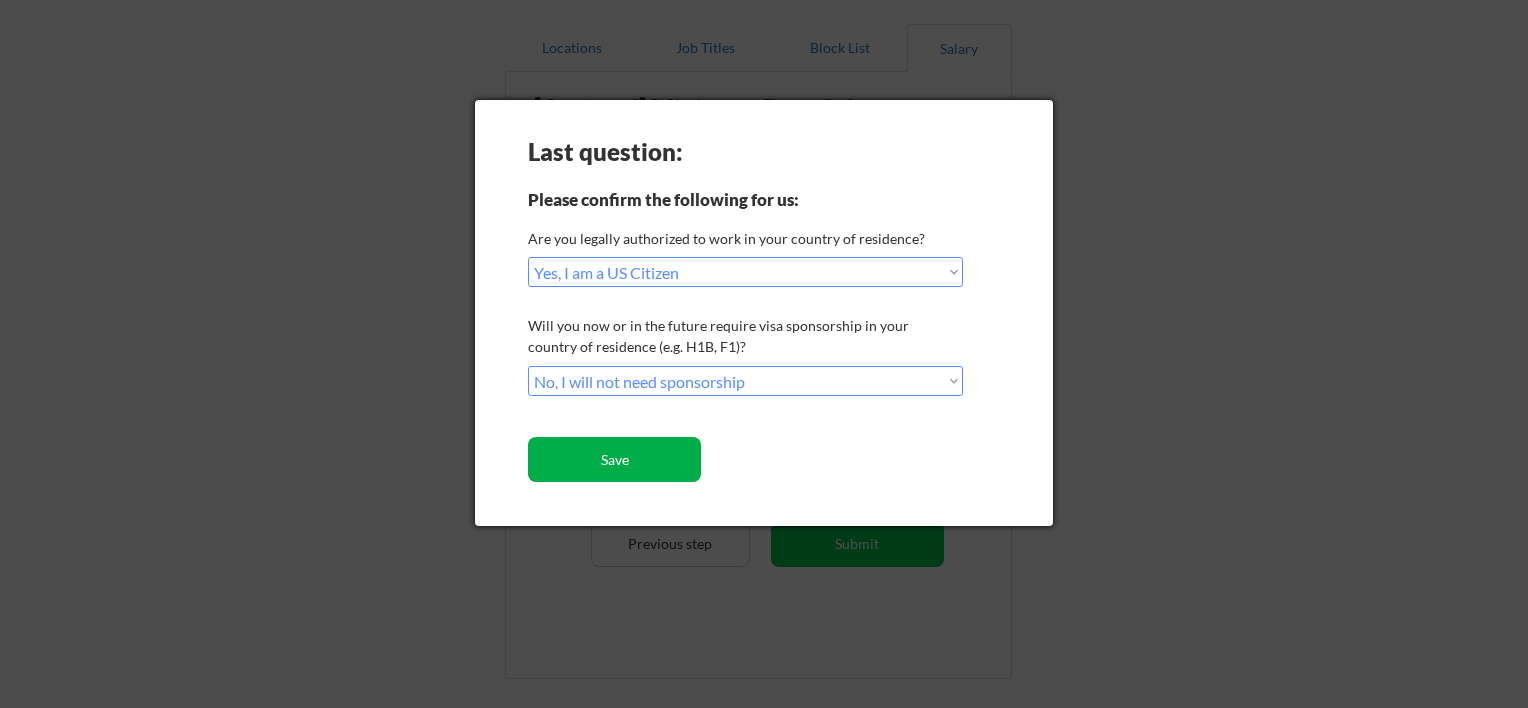 click on "Save" at bounding box center [614, 459] 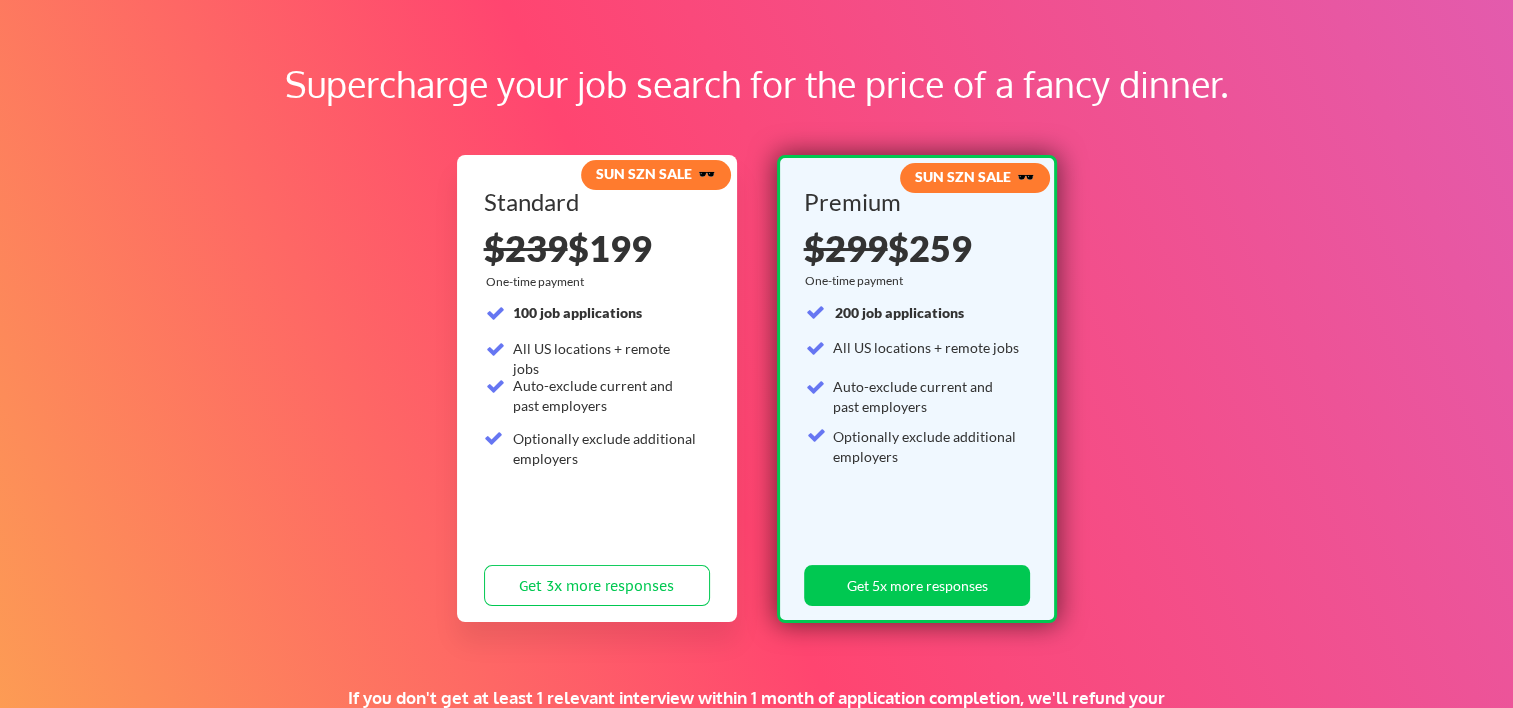 scroll, scrollTop: 133, scrollLeft: 0, axis: vertical 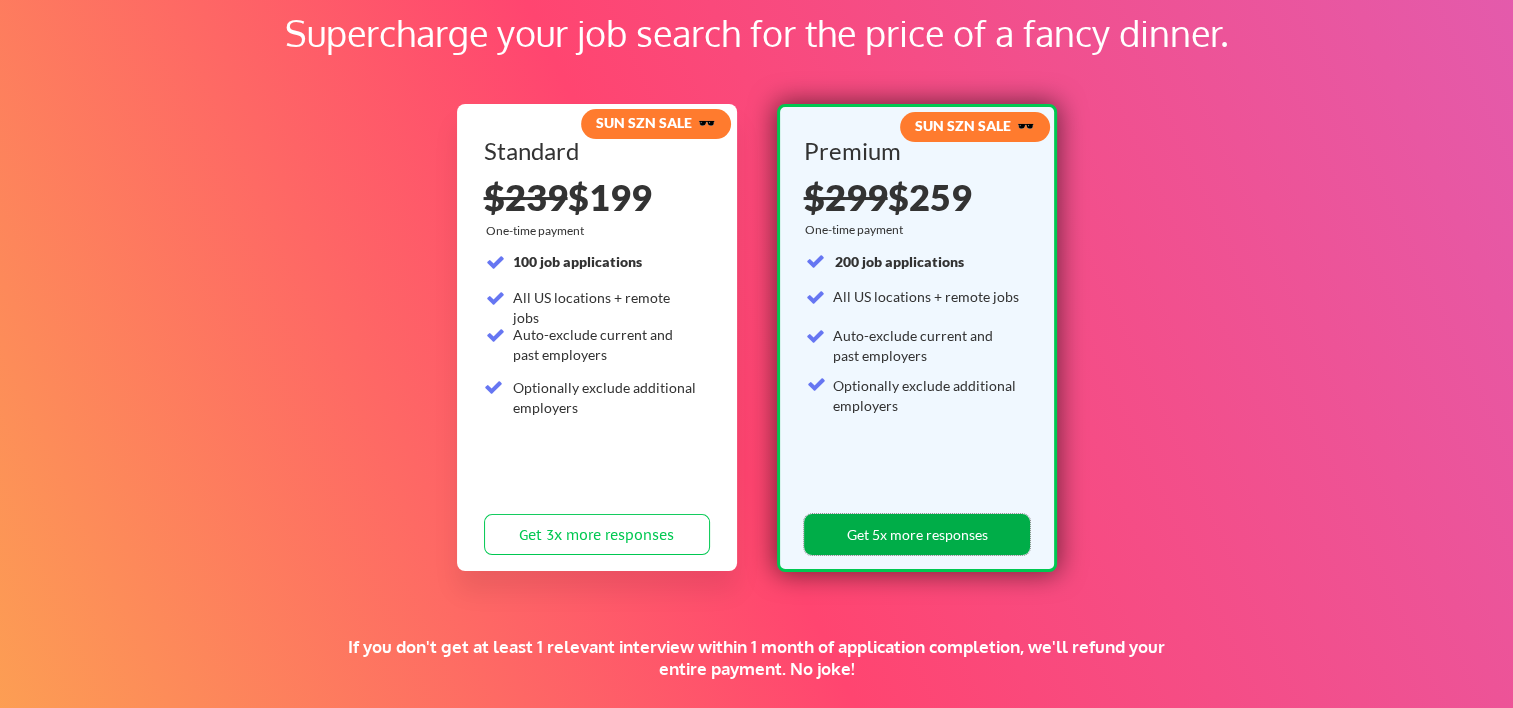 click on "Get 5x more responses" at bounding box center (917, 534) 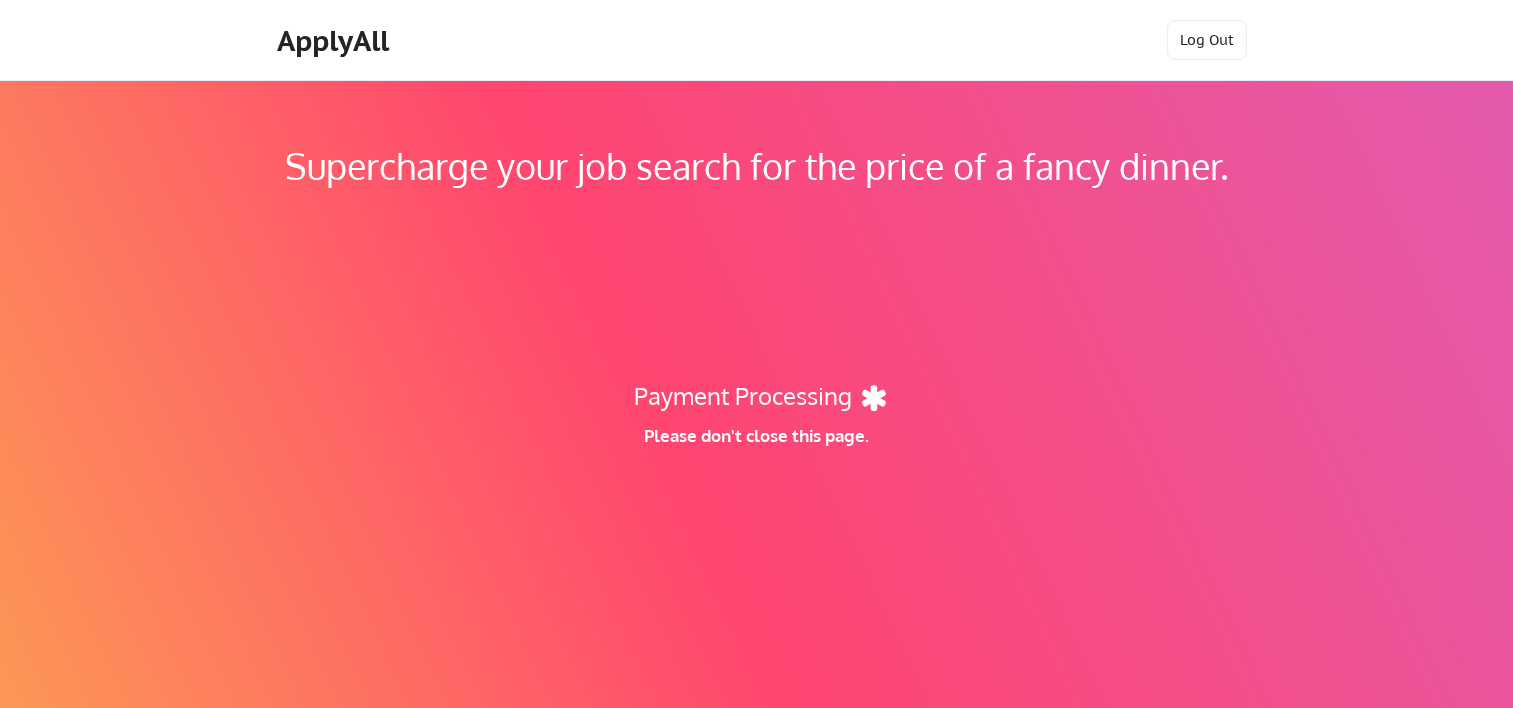 scroll, scrollTop: 0, scrollLeft: 0, axis: both 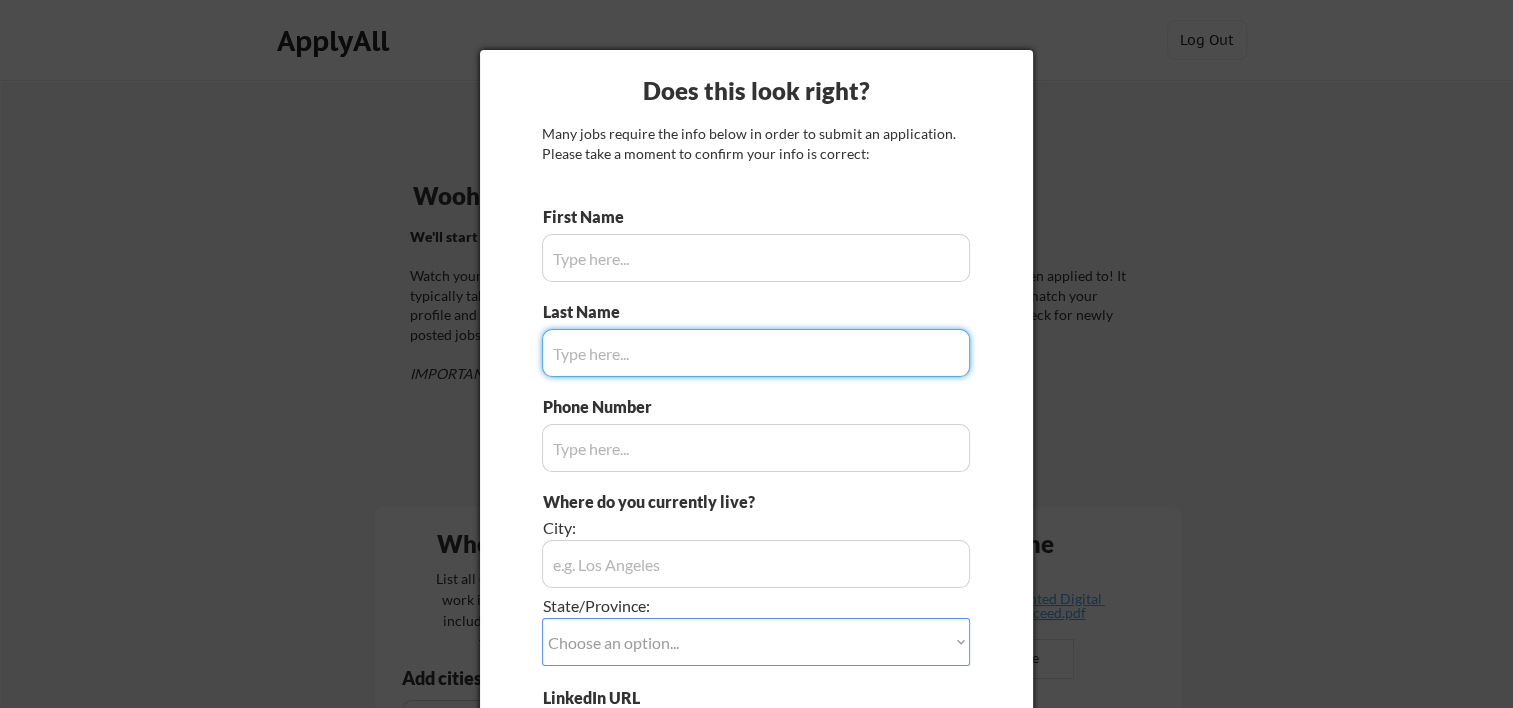 click at bounding box center [756, 258] 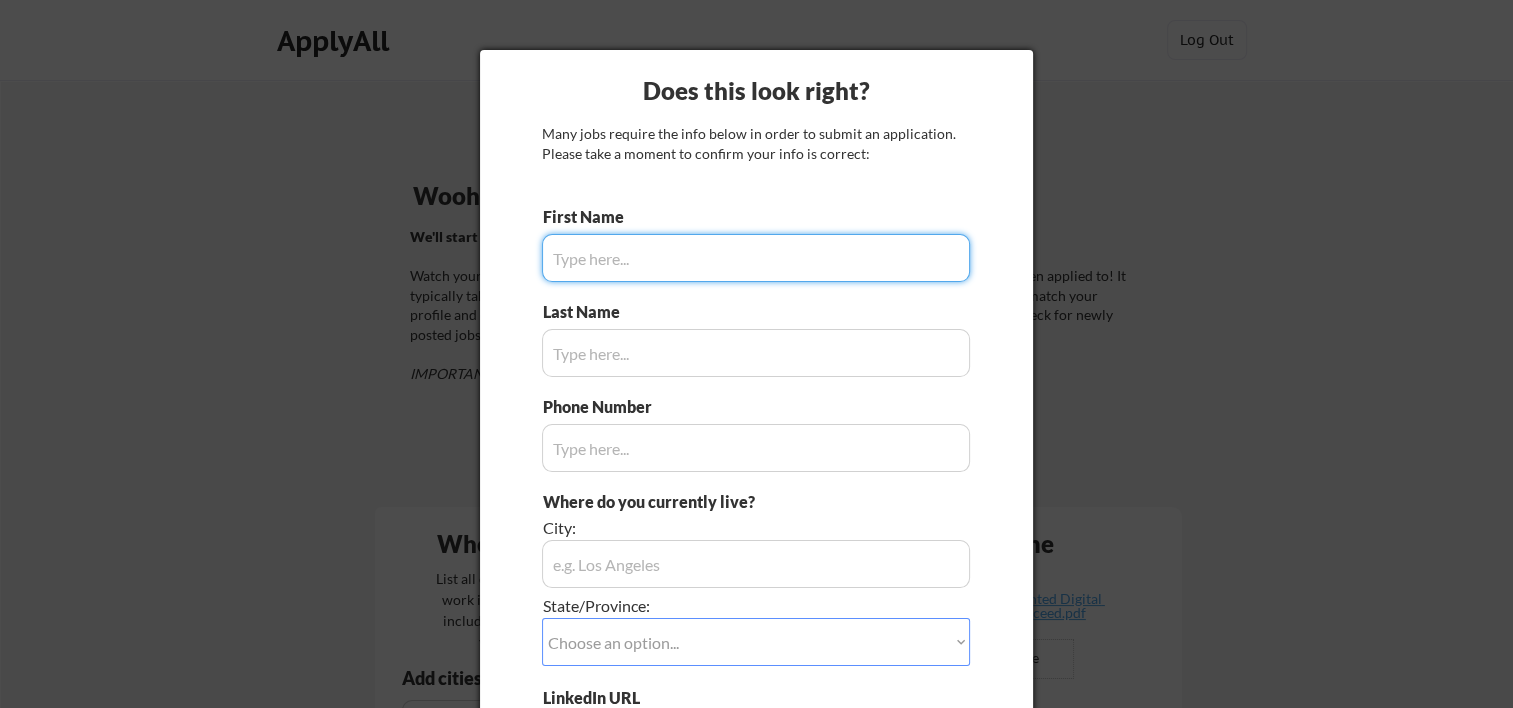type on "[LAST]" 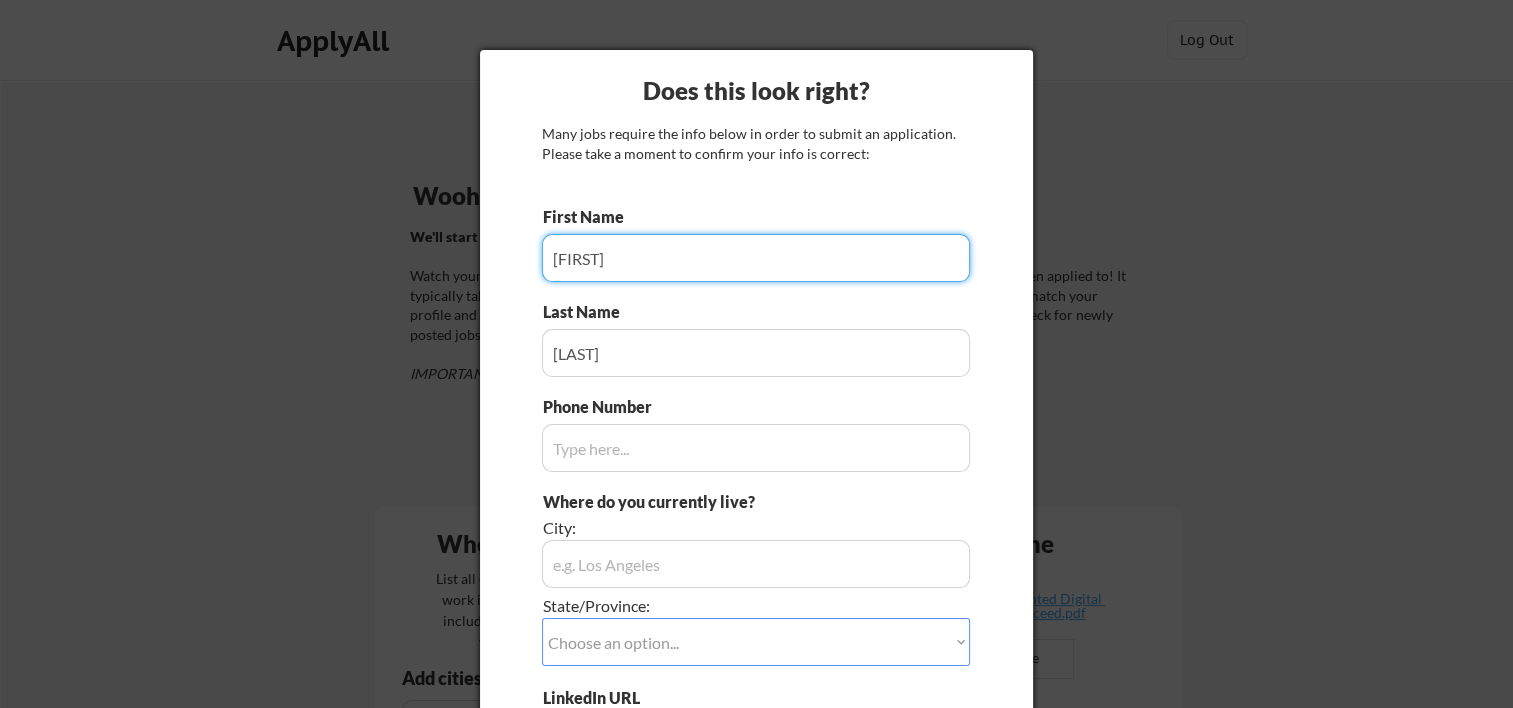 type on "[FIRST]" 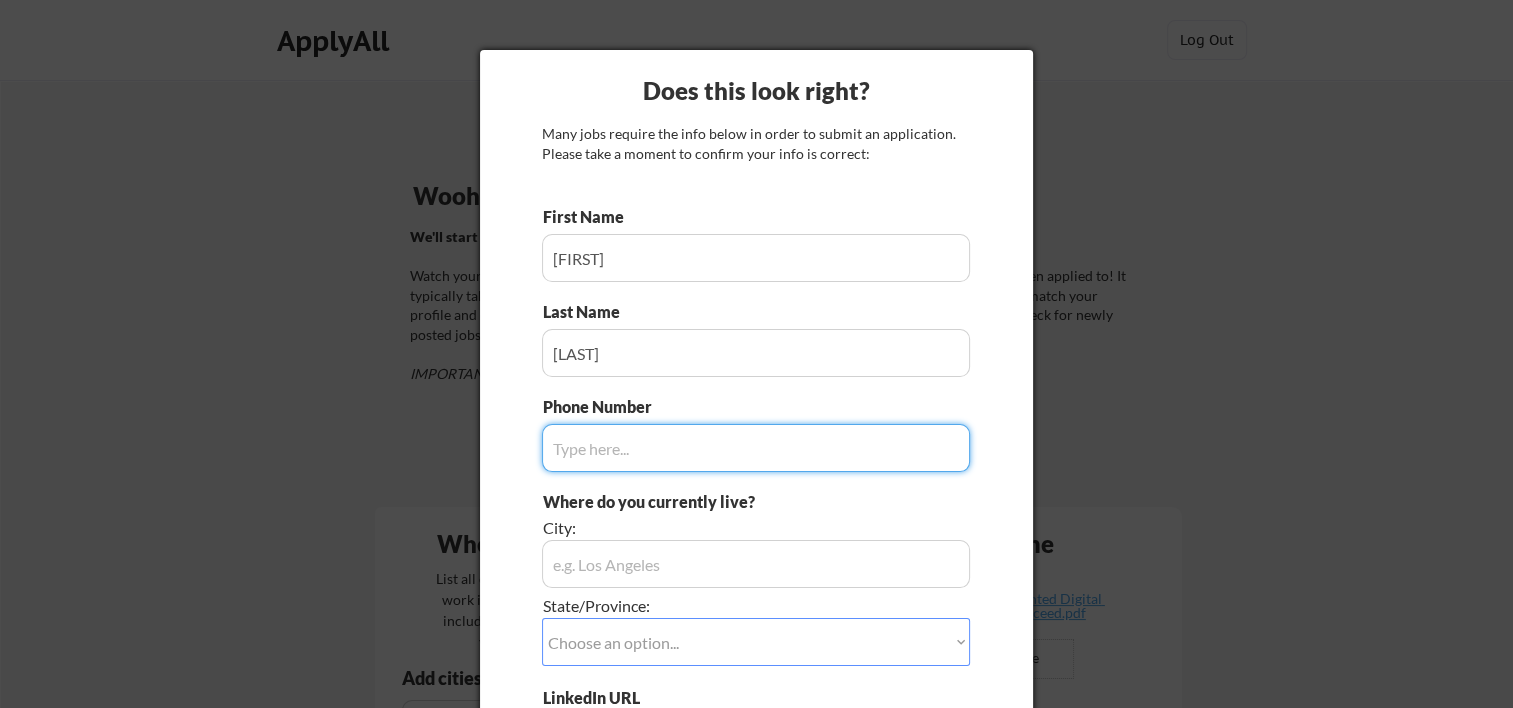 click at bounding box center (756, 448) 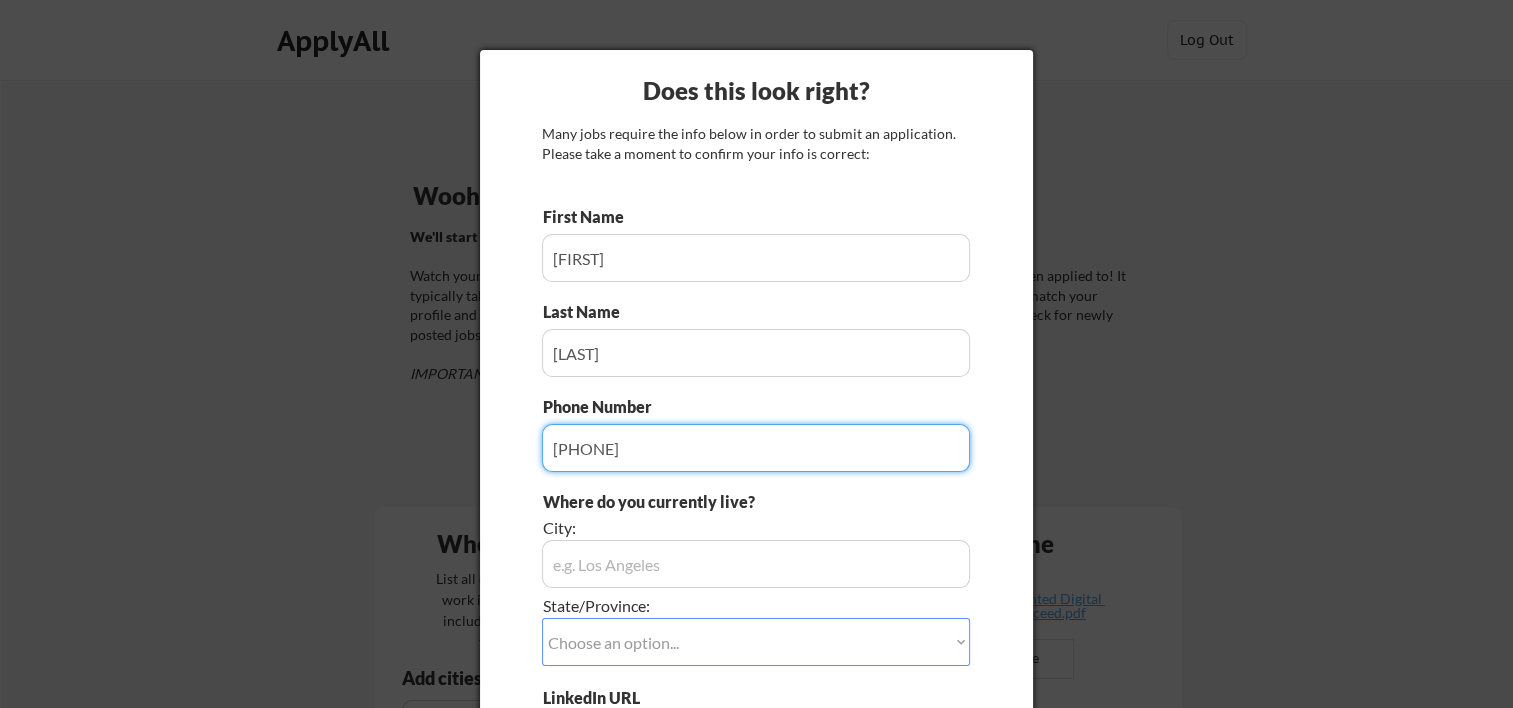type on "[PHONE]" 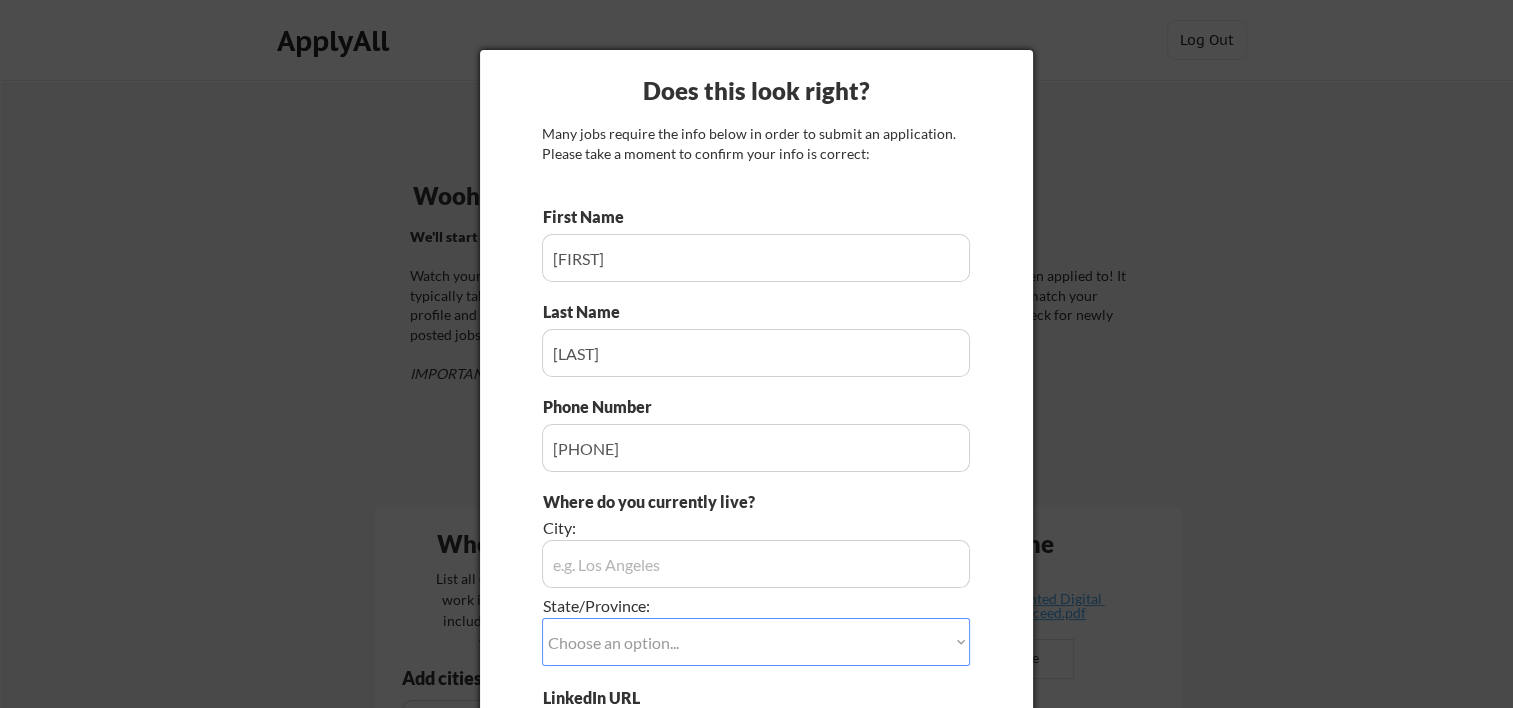 click on "Where do you currently live? City:
State/Province: Choose an option... Other/Not Applicable Alabama Alaska Alberta Arizona Arkansas British Columbia California Colorado Connecticut Delaware District of Columbia Florida Georgia Hawaii Idaho Illinois Indiana Iowa Kansas Kentucky Labrador Louisiana Maine Manitoba Maryland Massachusetts Michigan Minnesota Mississippi Missouri Montana Nebraska Nevada New Brunswick New Hampshire New Jersey New Mexico New York Newfoundland North Carolina North Dakota Northwest Territories Nova Scotia Nunavut Ohio Oklahoma Ontario Oregon Pennsylvania Prince Edward Island Quebec Rhode Island Saskatchewan South Carolina South Dakota Tennessee Texas Utah Vermont Virginia Washington West Virginia Wisconsin Wyoming Yukon" at bounding box center [756, 589] 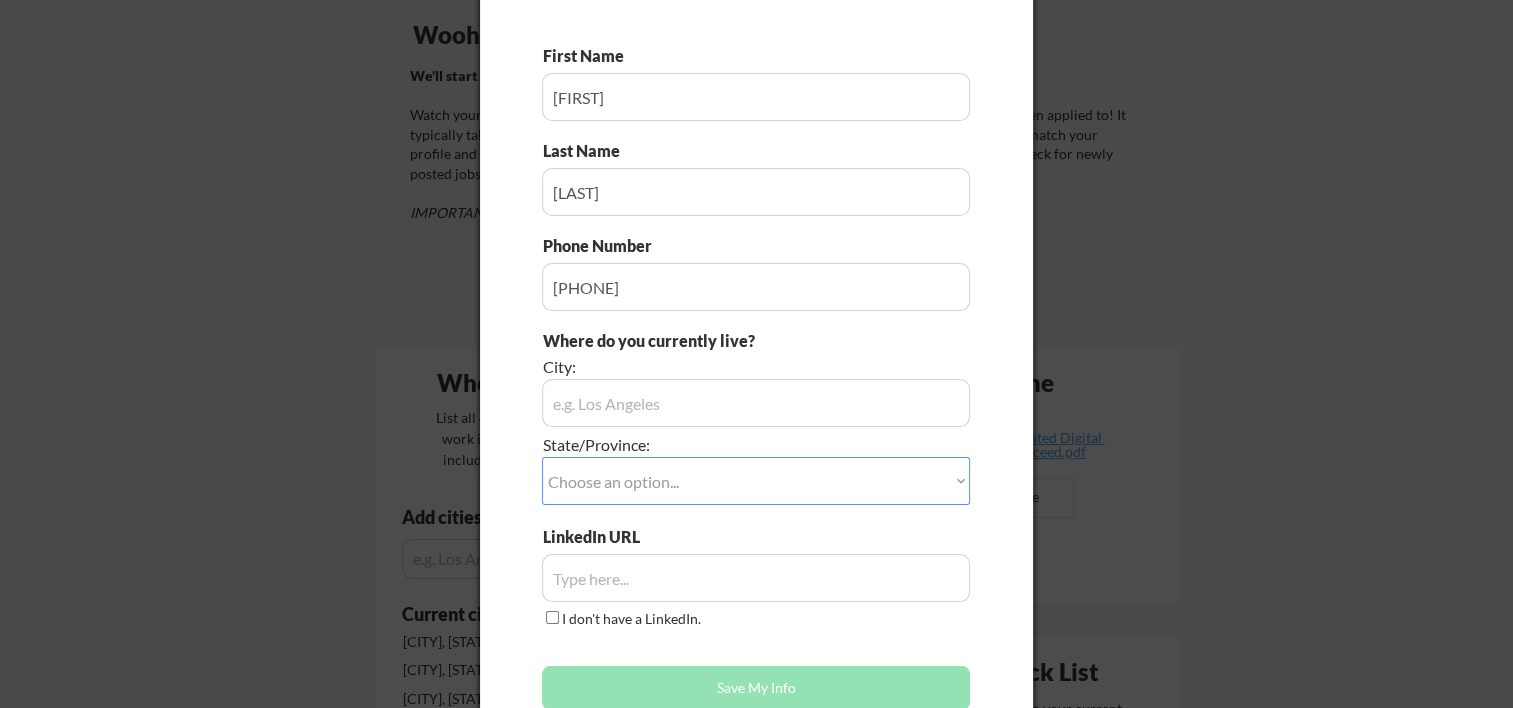 scroll, scrollTop: 266, scrollLeft: 0, axis: vertical 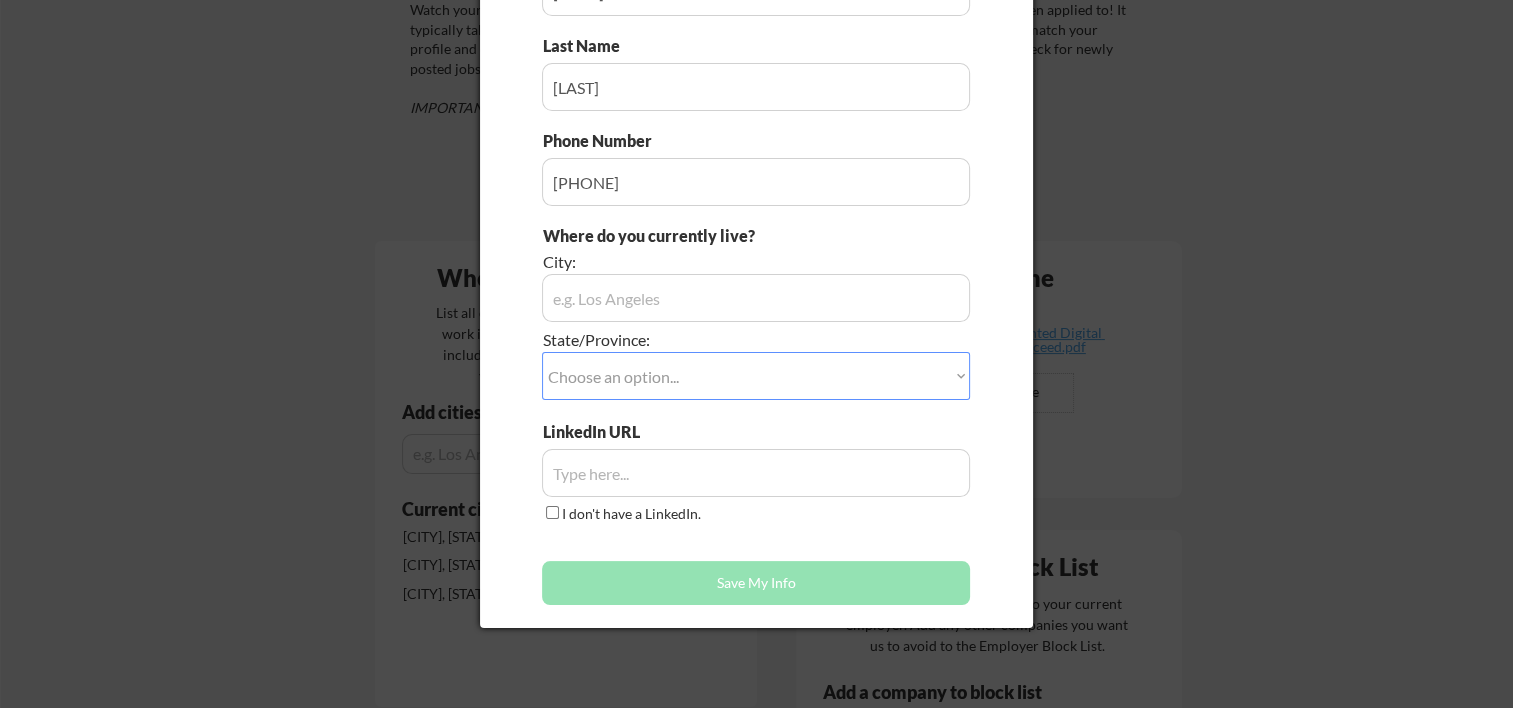 click at bounding box center [756, 298] 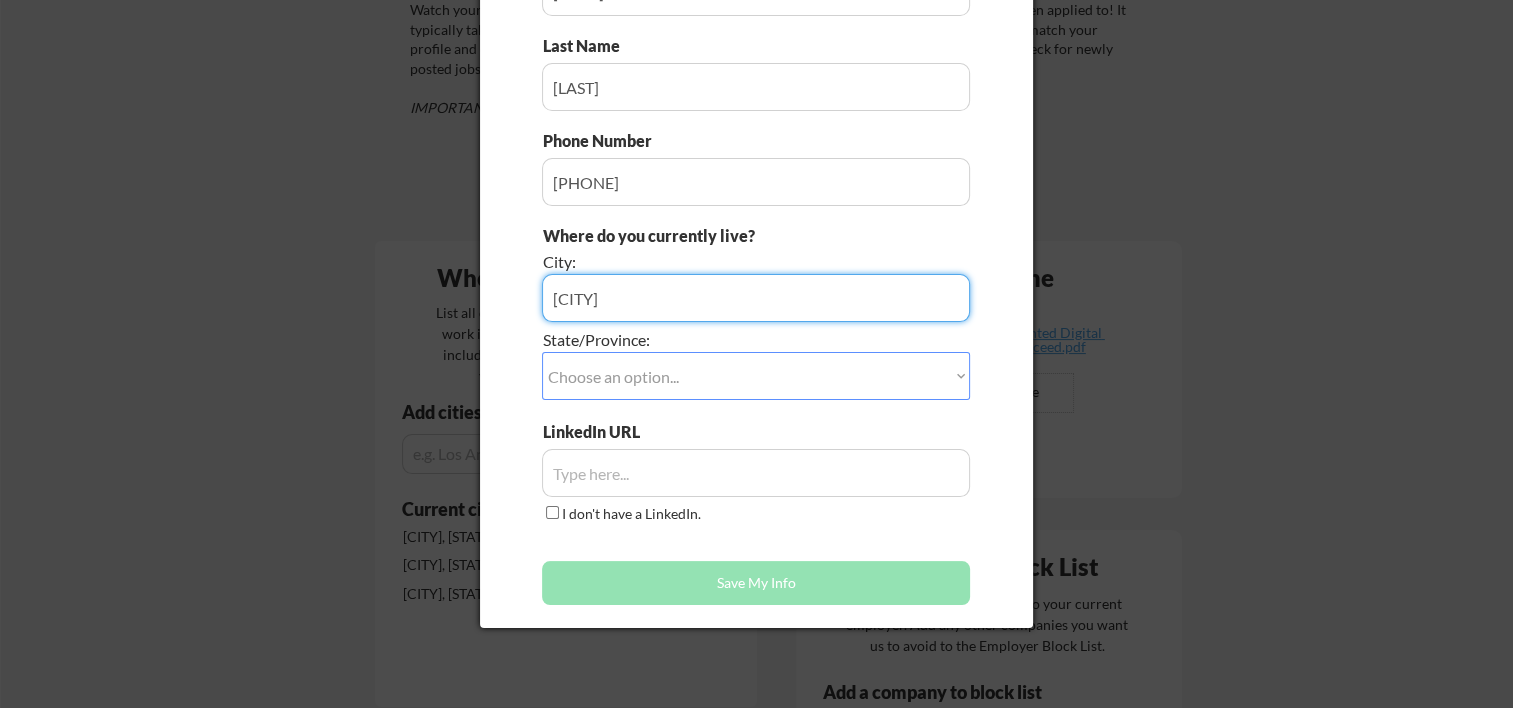 type on "[CITY]" 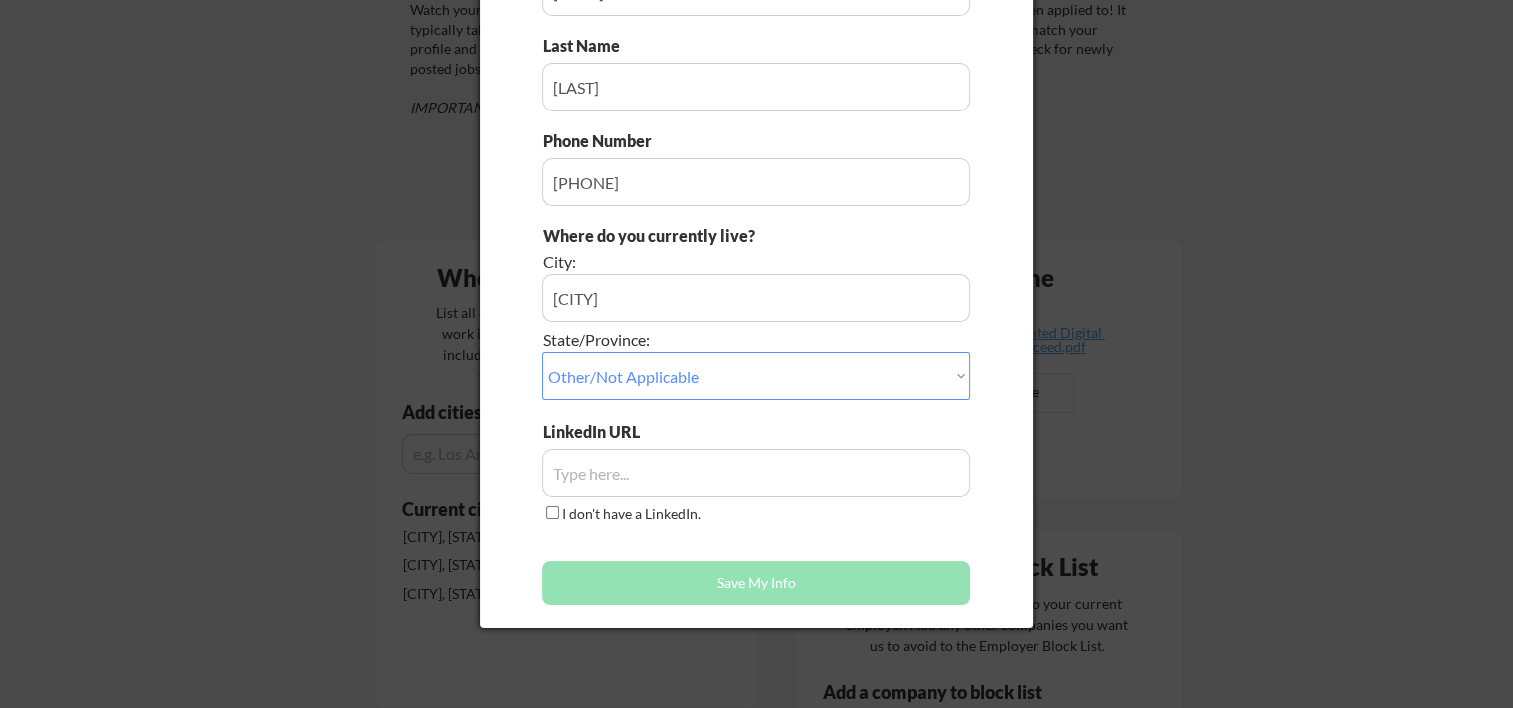 click on "Choose an option... Other/Not Applicable Alabama Alaska Alberta Arizona Arkansas British Columbia California Colorado Connecticut Delaware District of Columbia Florida Georgia Hawaii Idaho Illinois Indiana Iowa Kansas Kentucky Labrador Louisiana Maine Manitoba Maryland Massachusetts Michigan Minnesota Mississippi Missouri Montana Nebraska Nevada New Brunswick New Hampshire New Jersey New Mexico New York Newfoundland North Carolina North Dakota Northwest Territories Nova Scotia Nunavut Ohio Oklahoma Ontario Oregon Pennsylvania Prince Edward Island Quebec Rhode Island Saskatchewan South Carolina South Dakota Tennessee Texas Utah Vermont Virginia Washington West Virginia Wisconsin Wyoming Yukon" at bounding box center (756, 376) 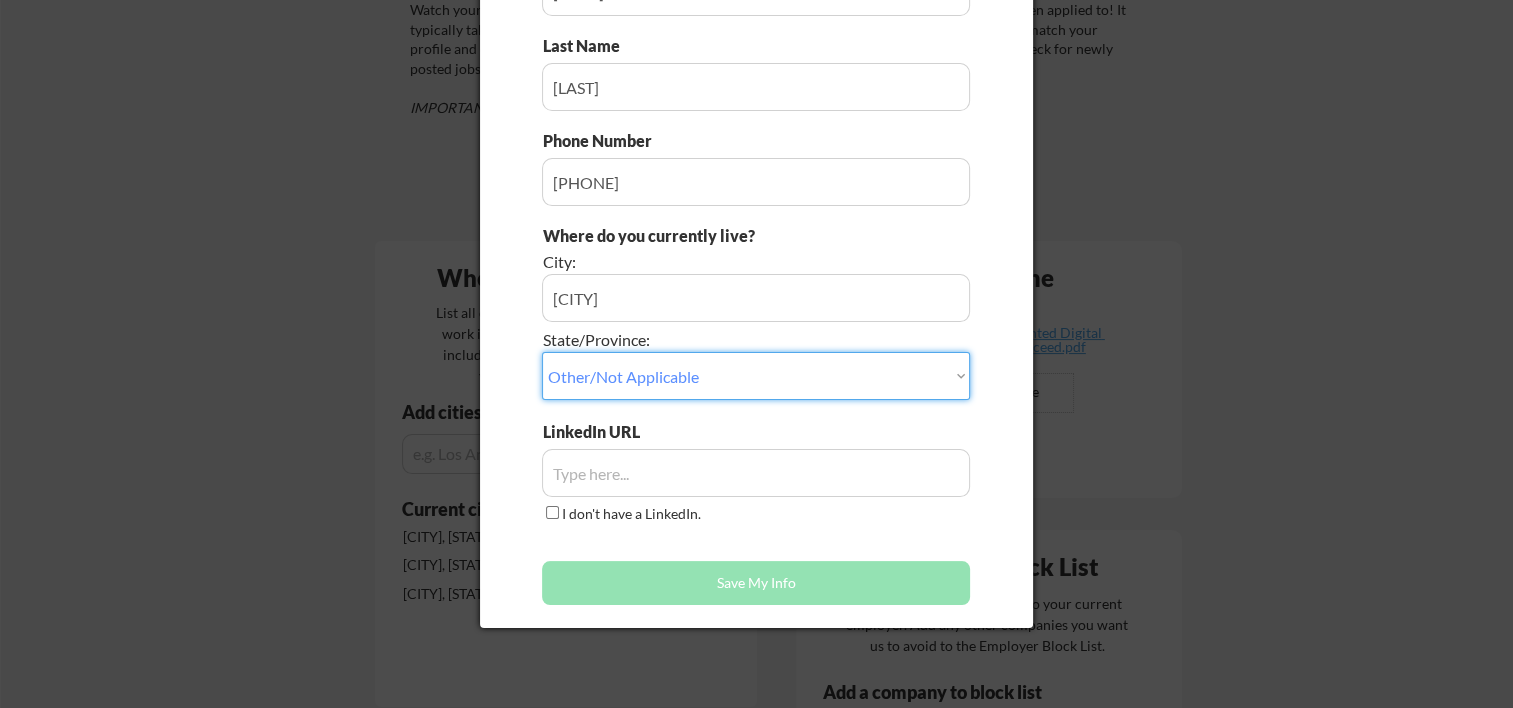 select on "[STATE]" 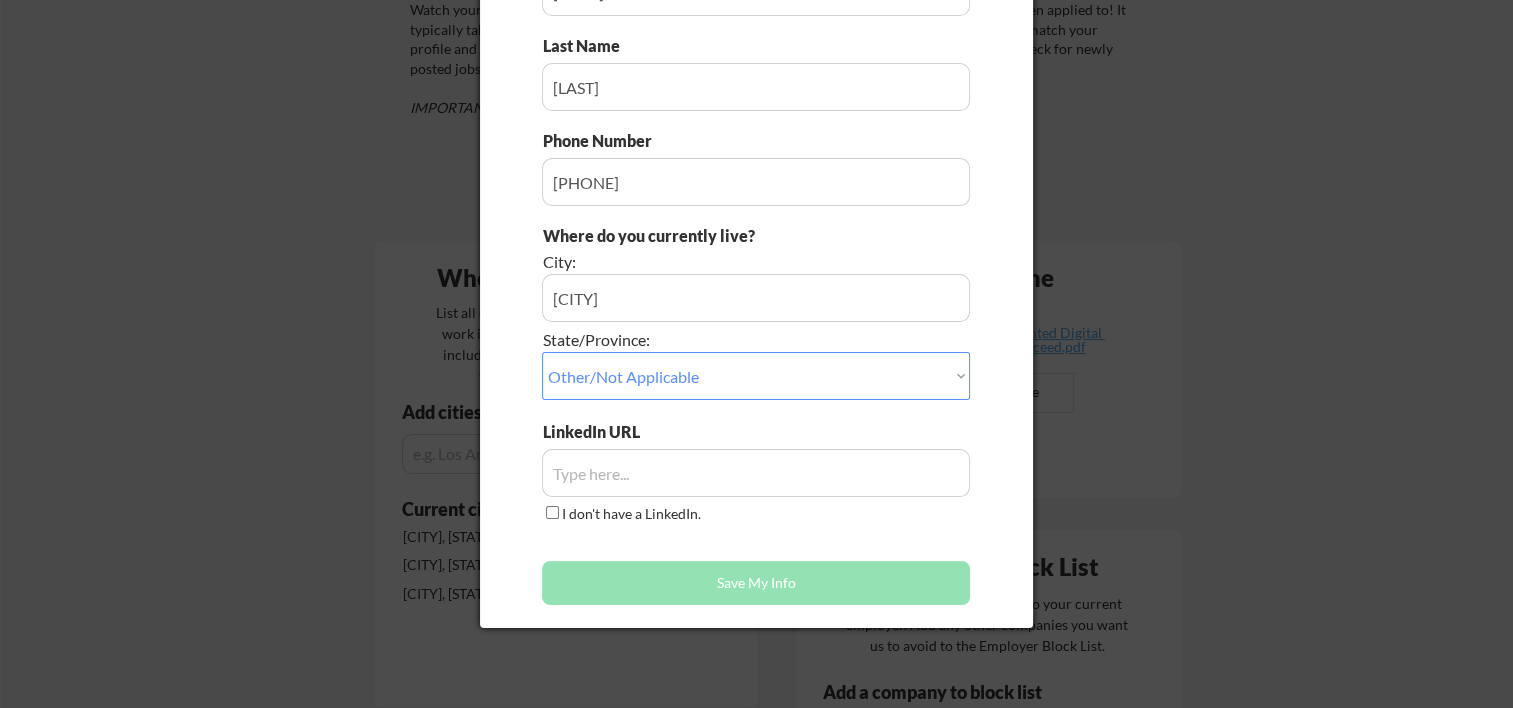 click at bounding box center [756, 473] 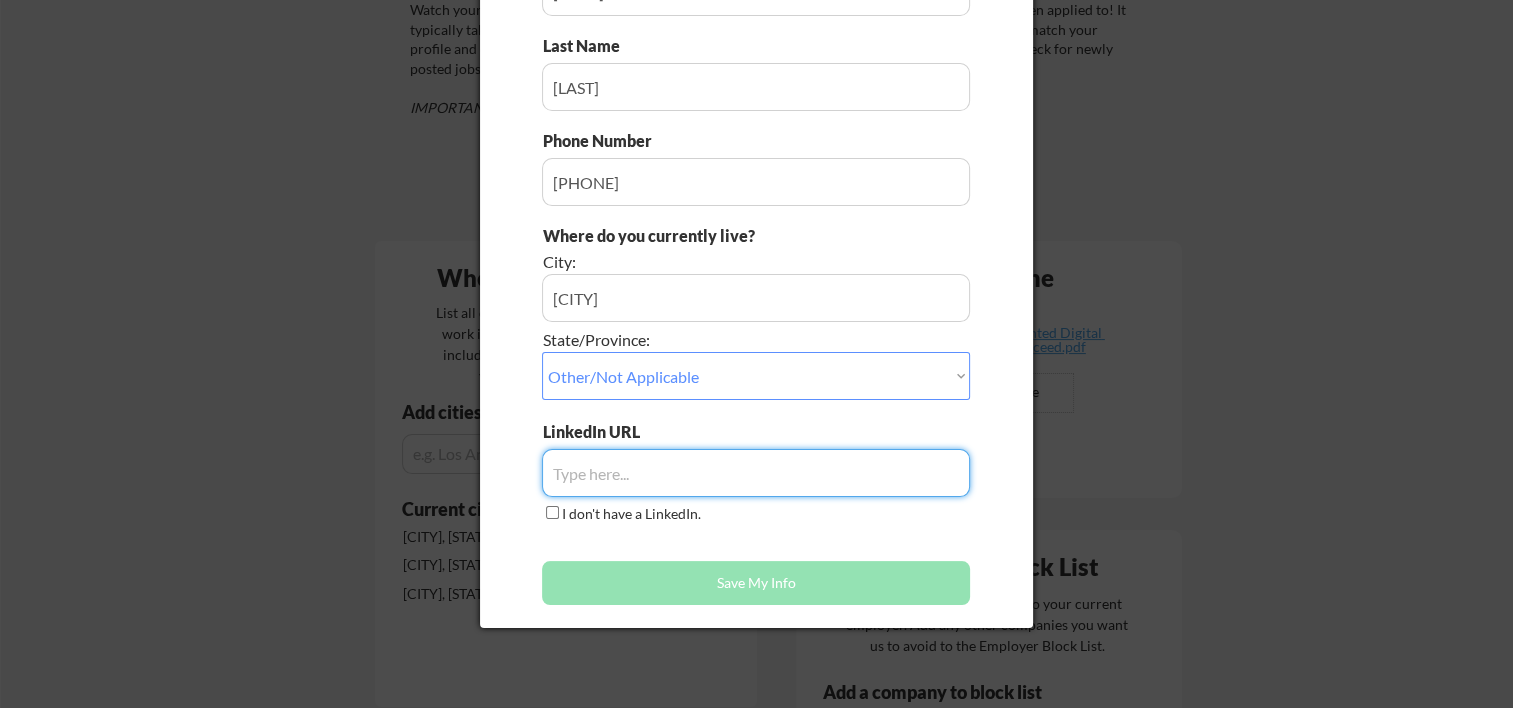 paste on "www.linkedin.com/in/[FULL_NAME]" 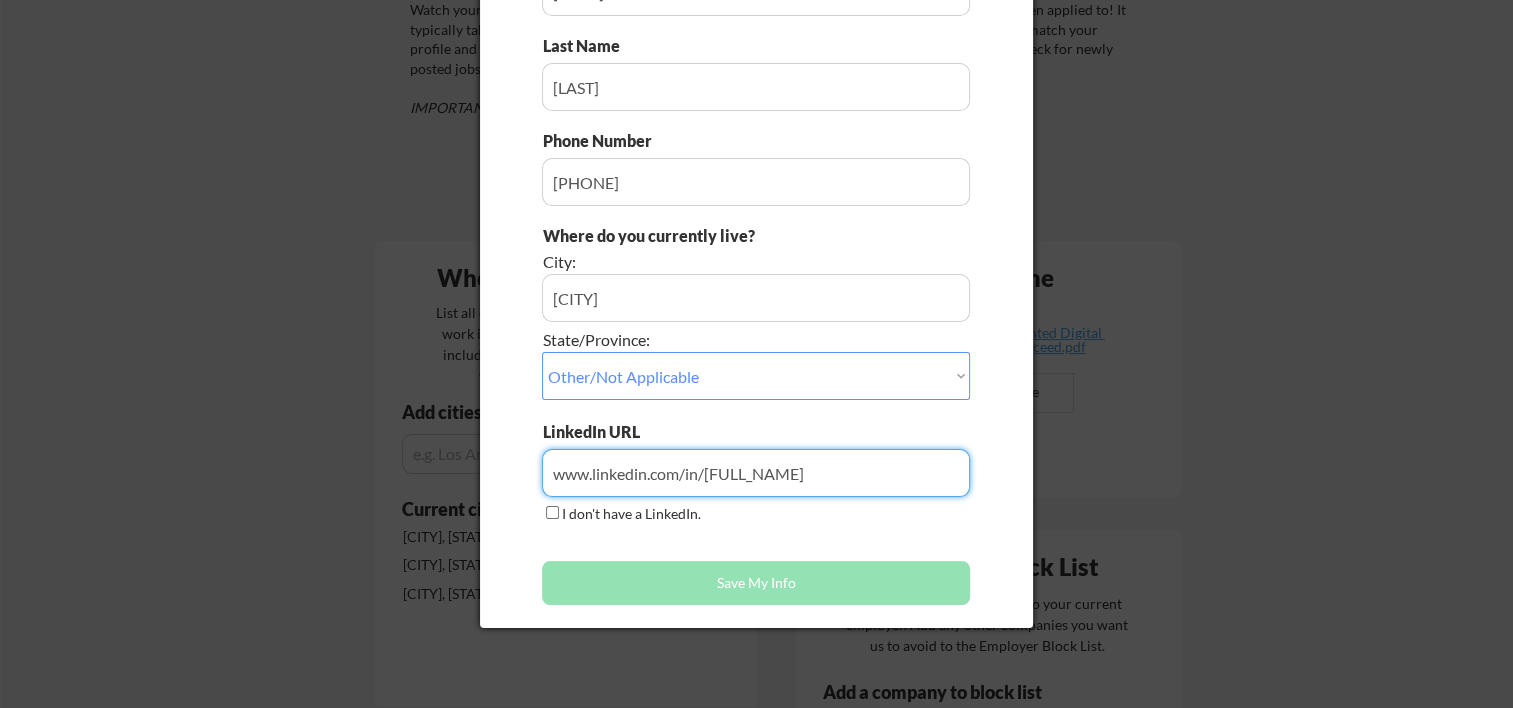 type on "www.linkedin.com/in/[FULL_NAME]" 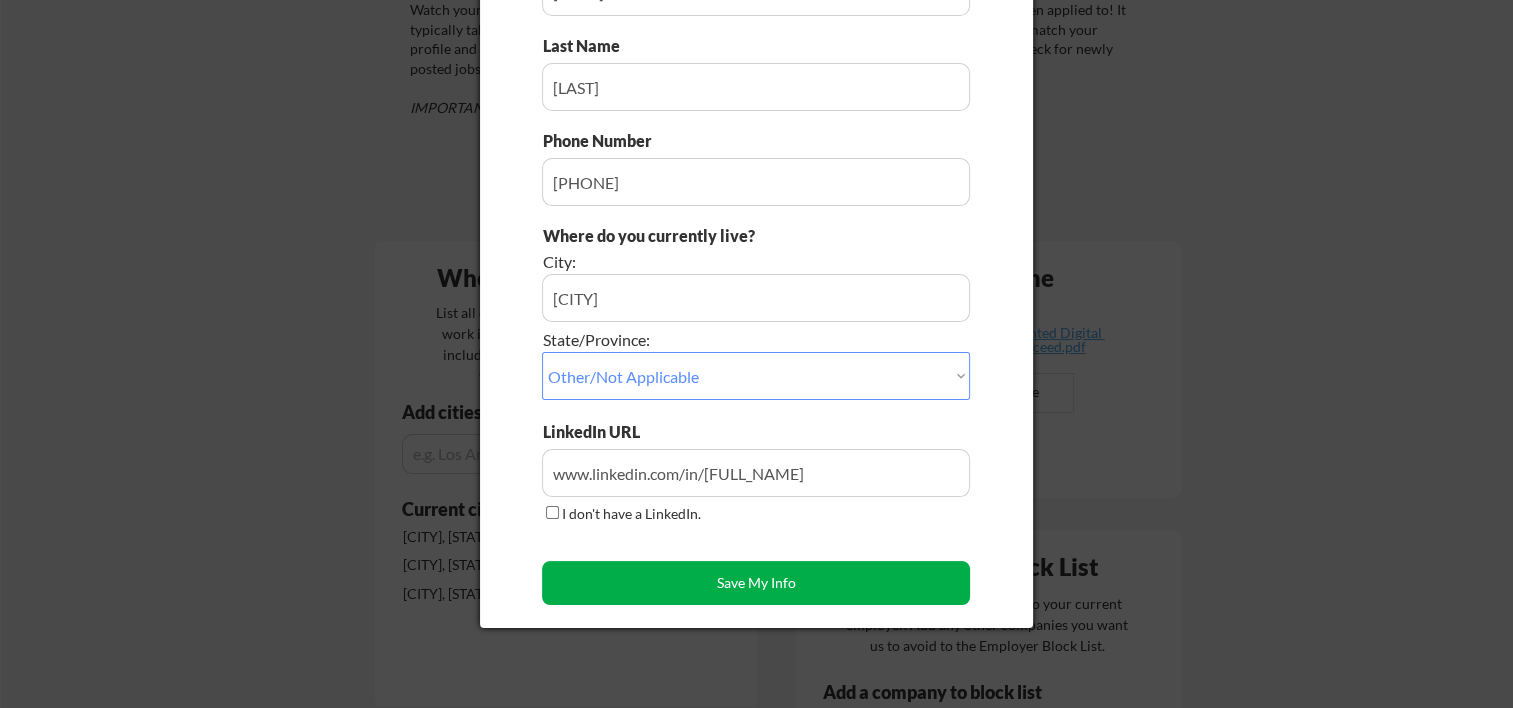 click on "Save My Info" at bounding box center [756, 583] 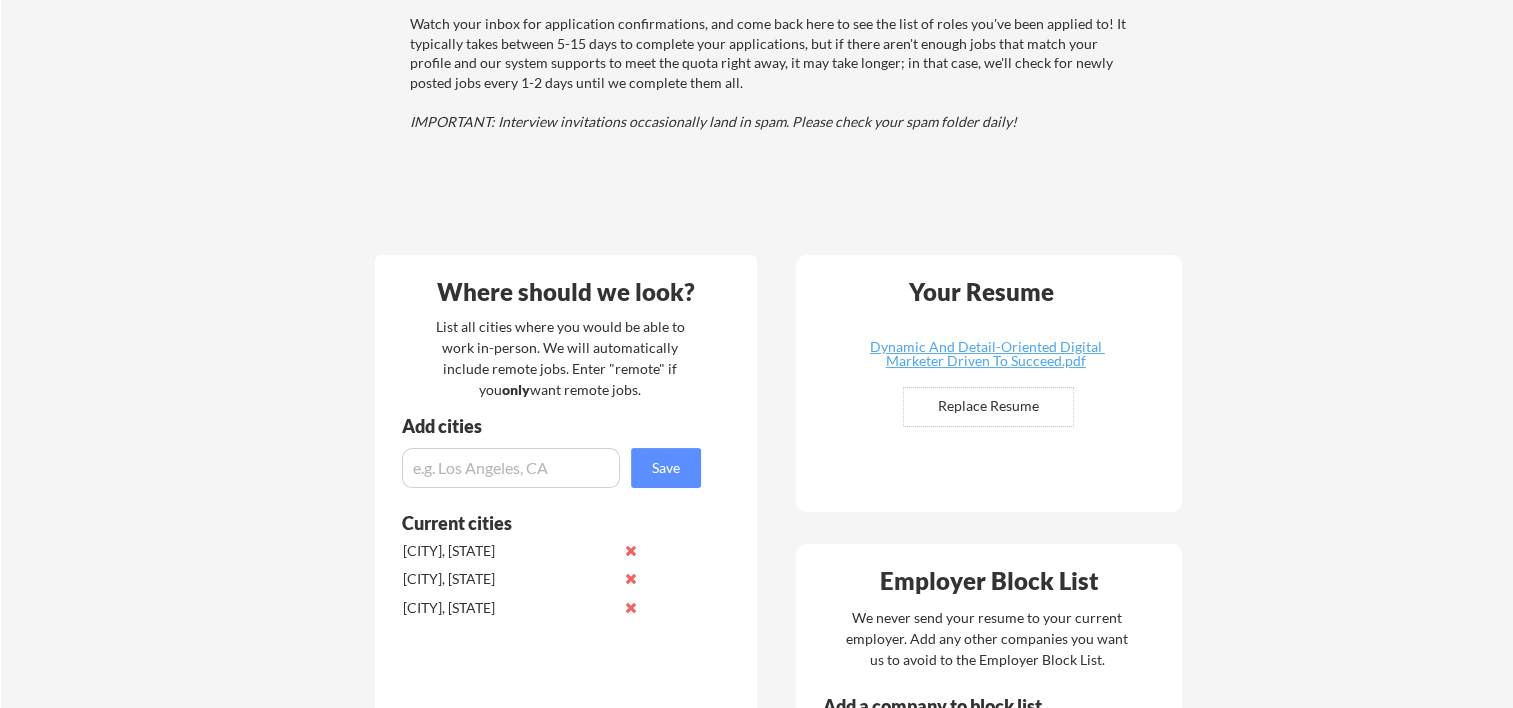 scroll, scrollTop: 266, scrollLeft: 0, axis: vertical 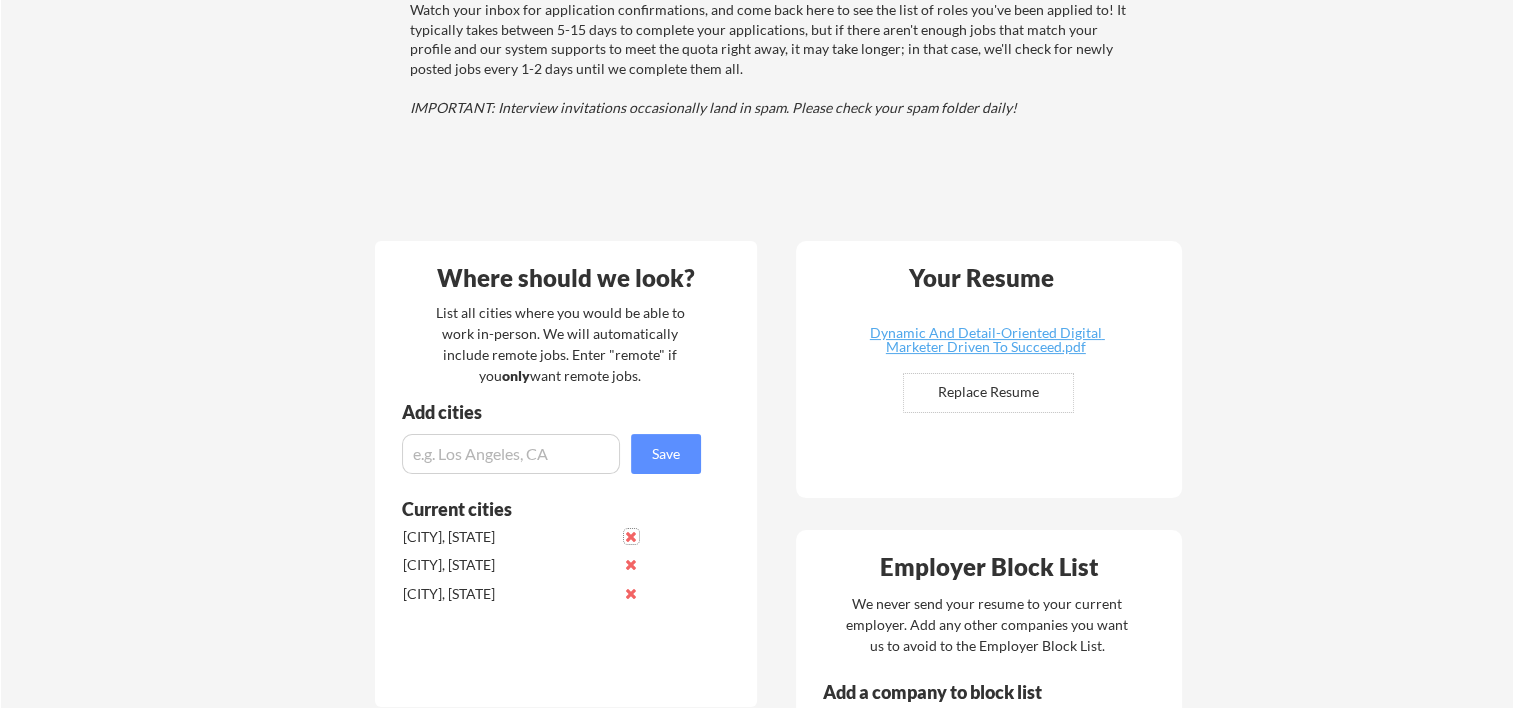 click at bounding box center (631, 536) 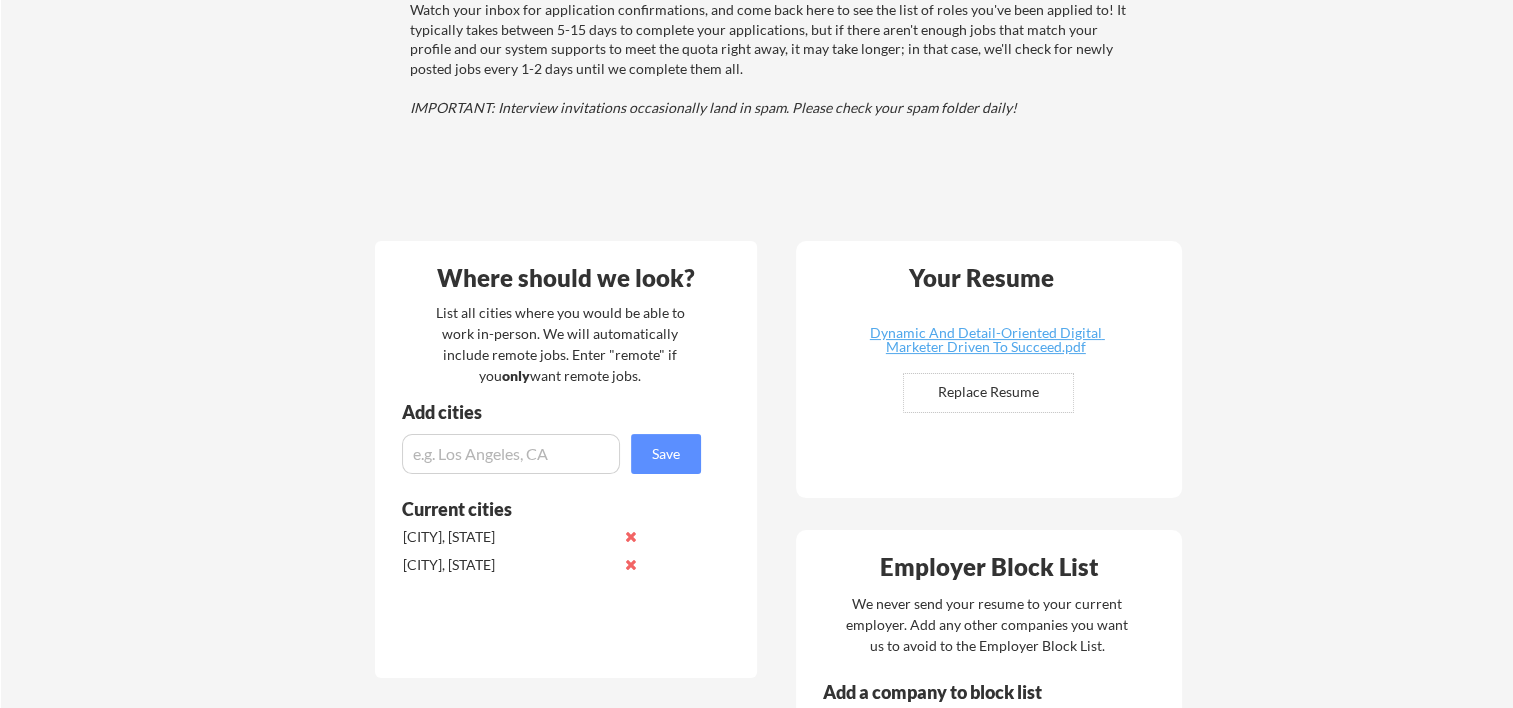 click at bounding box center [631, 564] 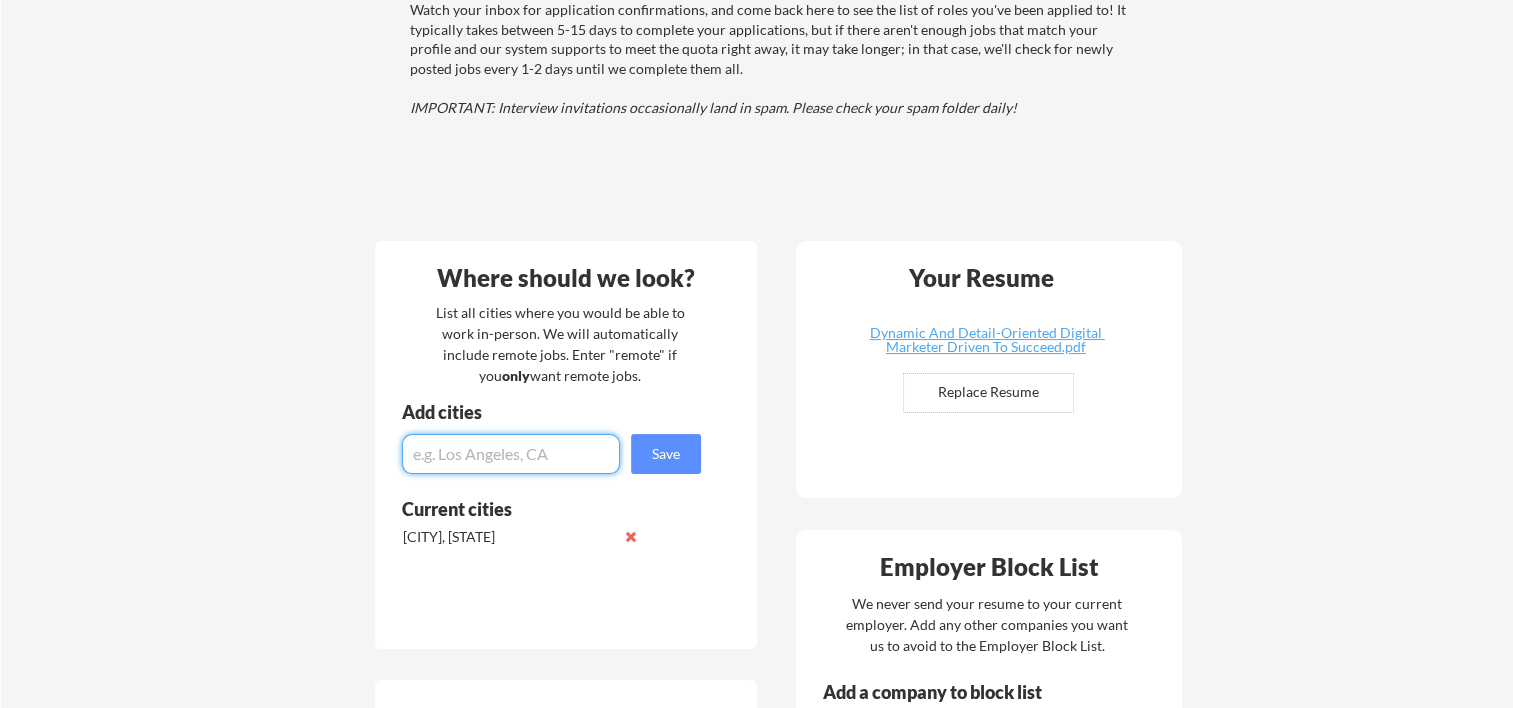 click at bounding box center (511, 454) 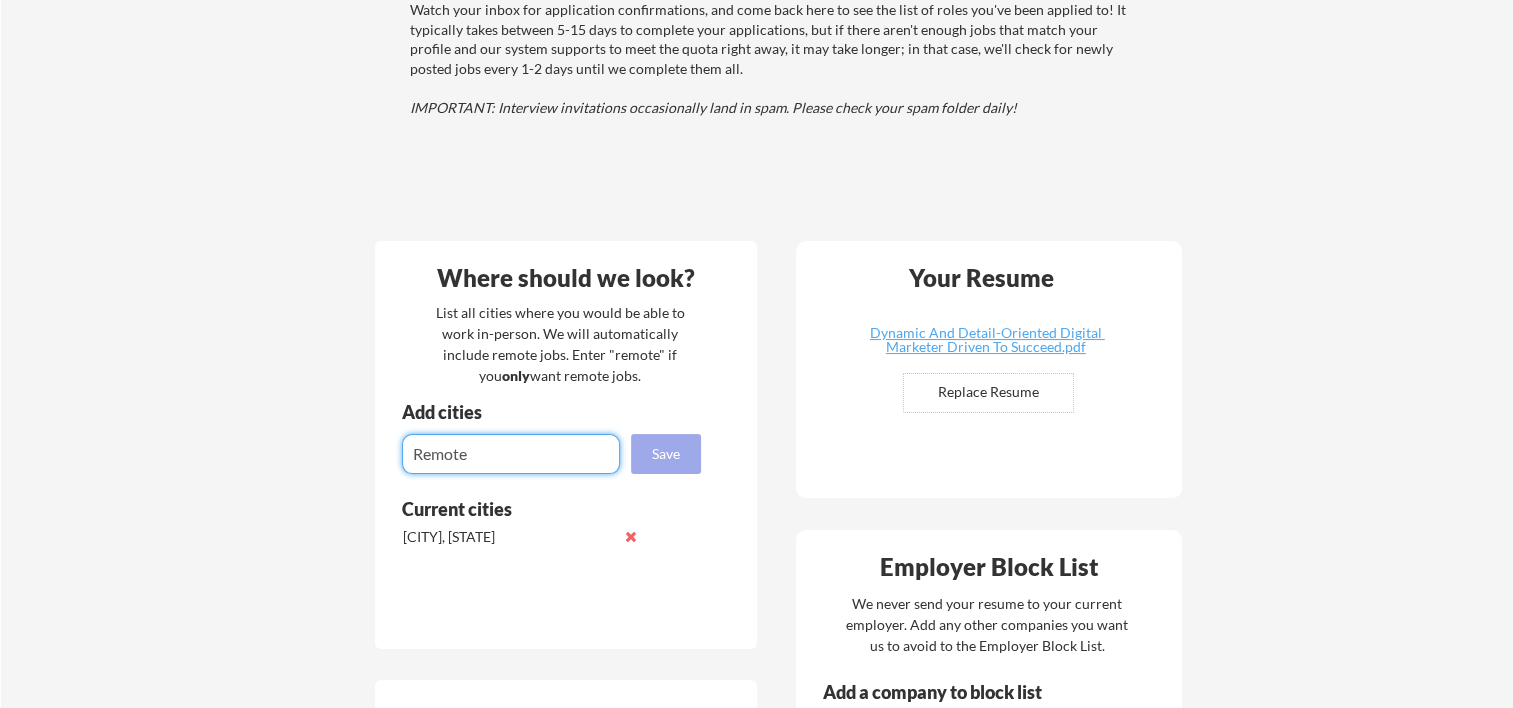 type on "Remote" 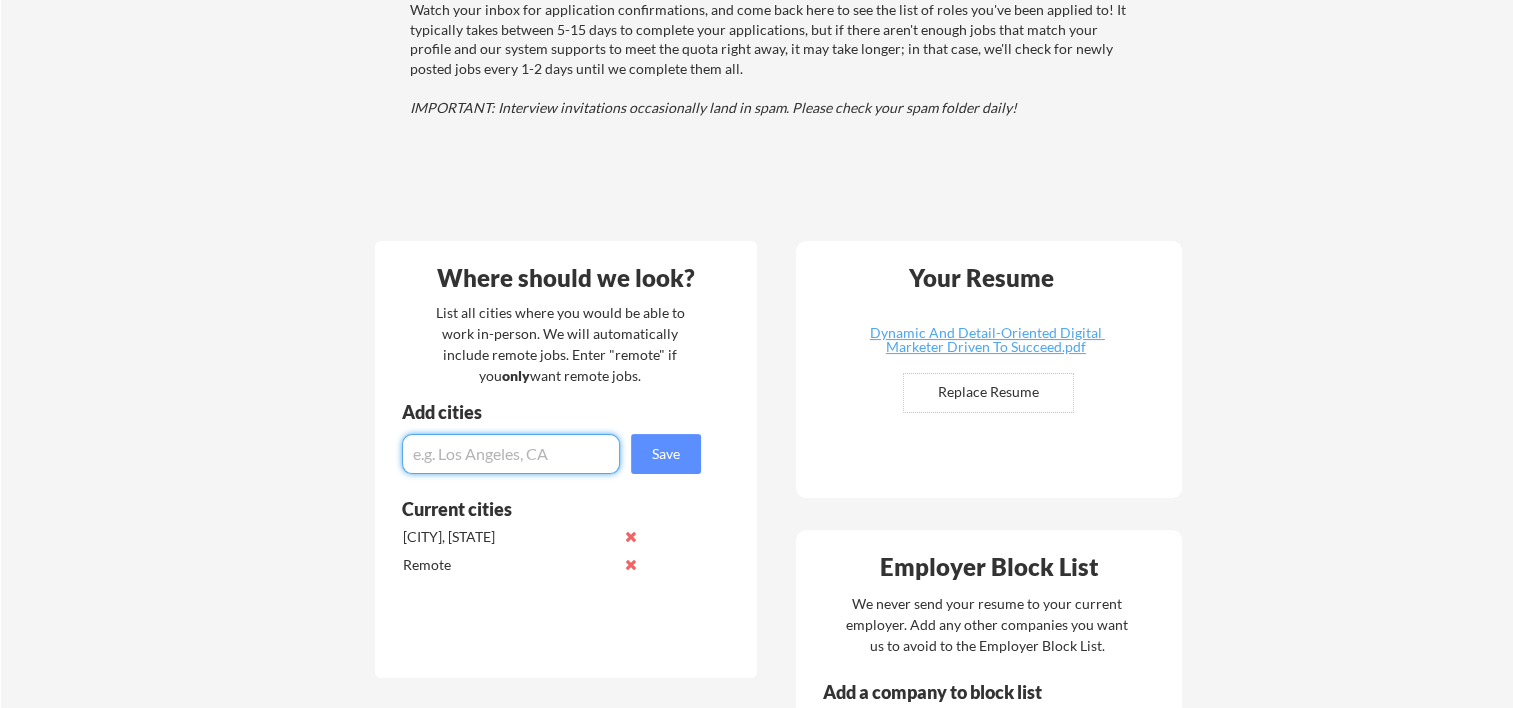 click at bounding box center [511, 454] 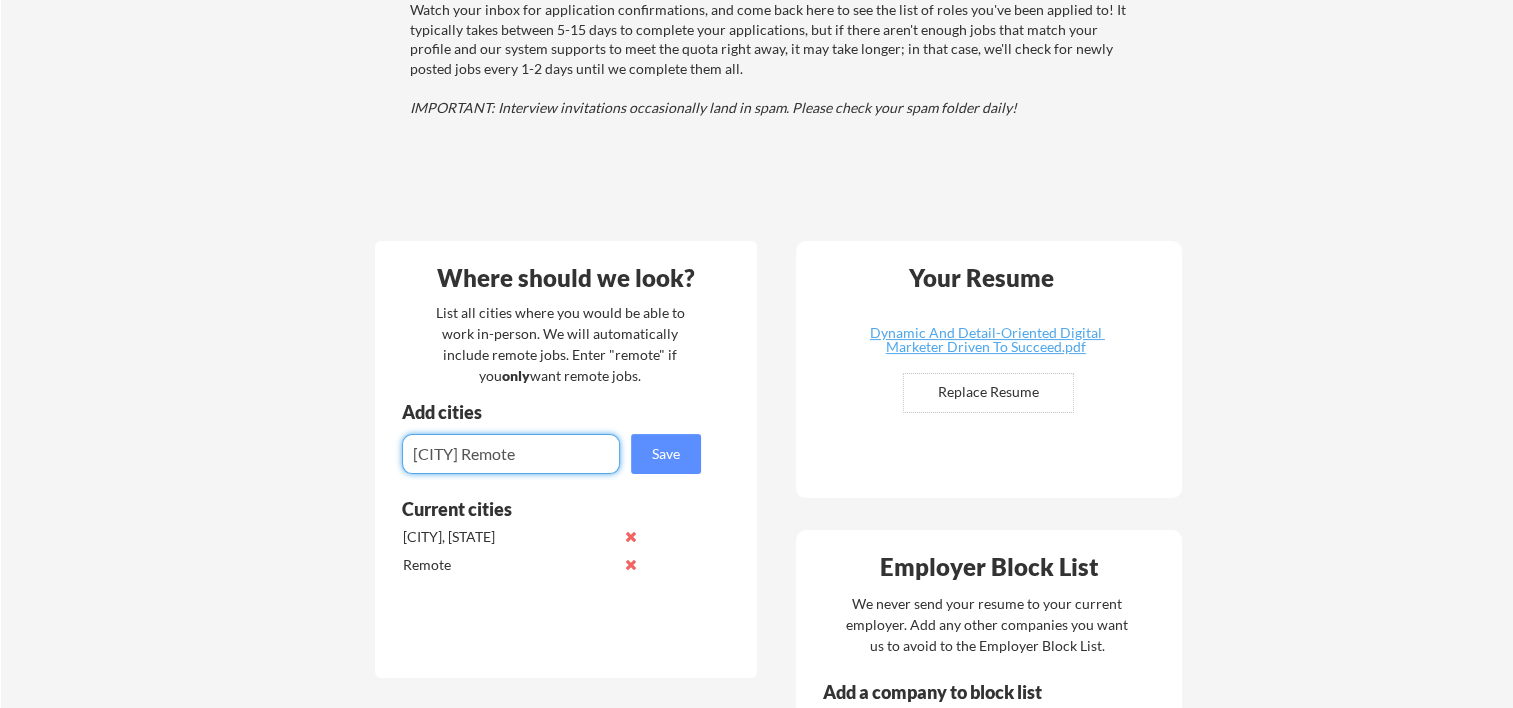 type on "[CITY] Remote" 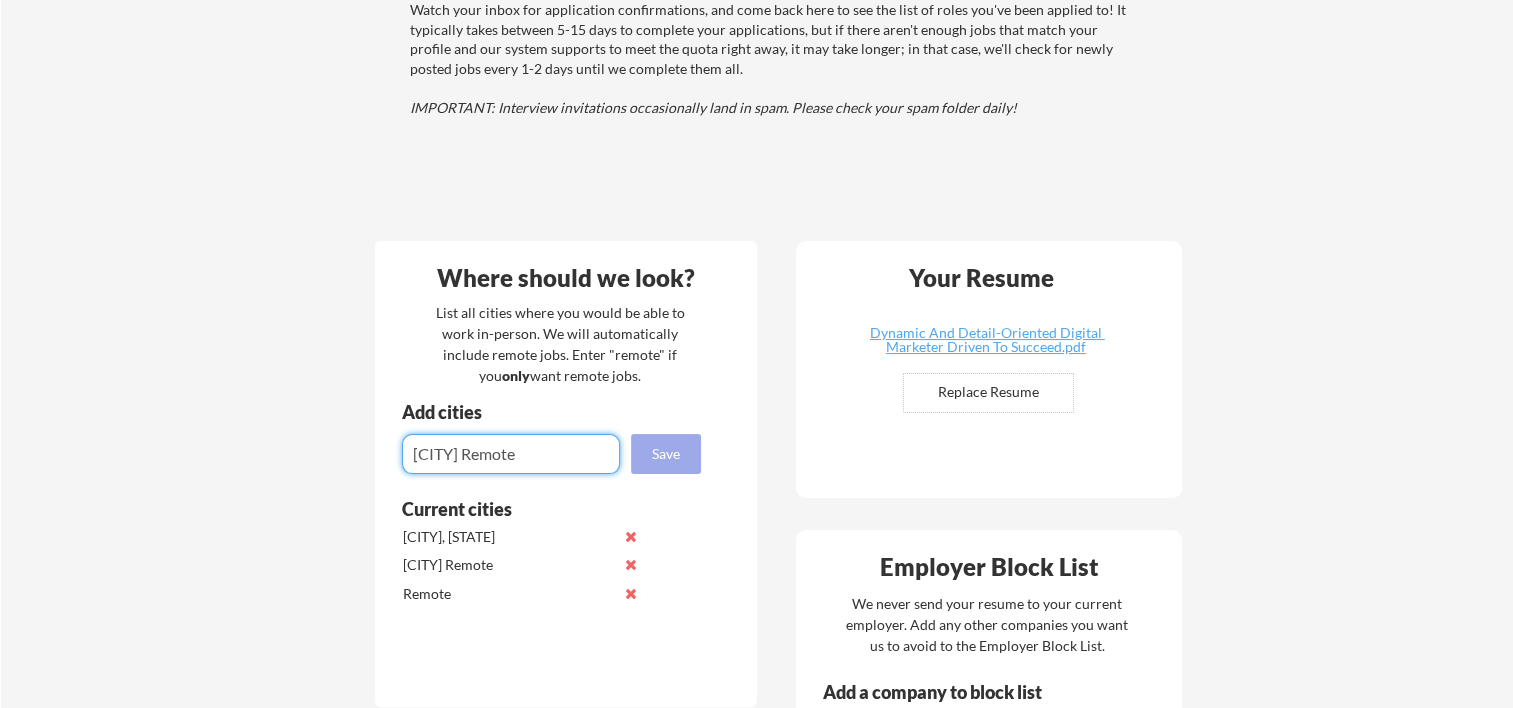 type on "[CITY] Remote" 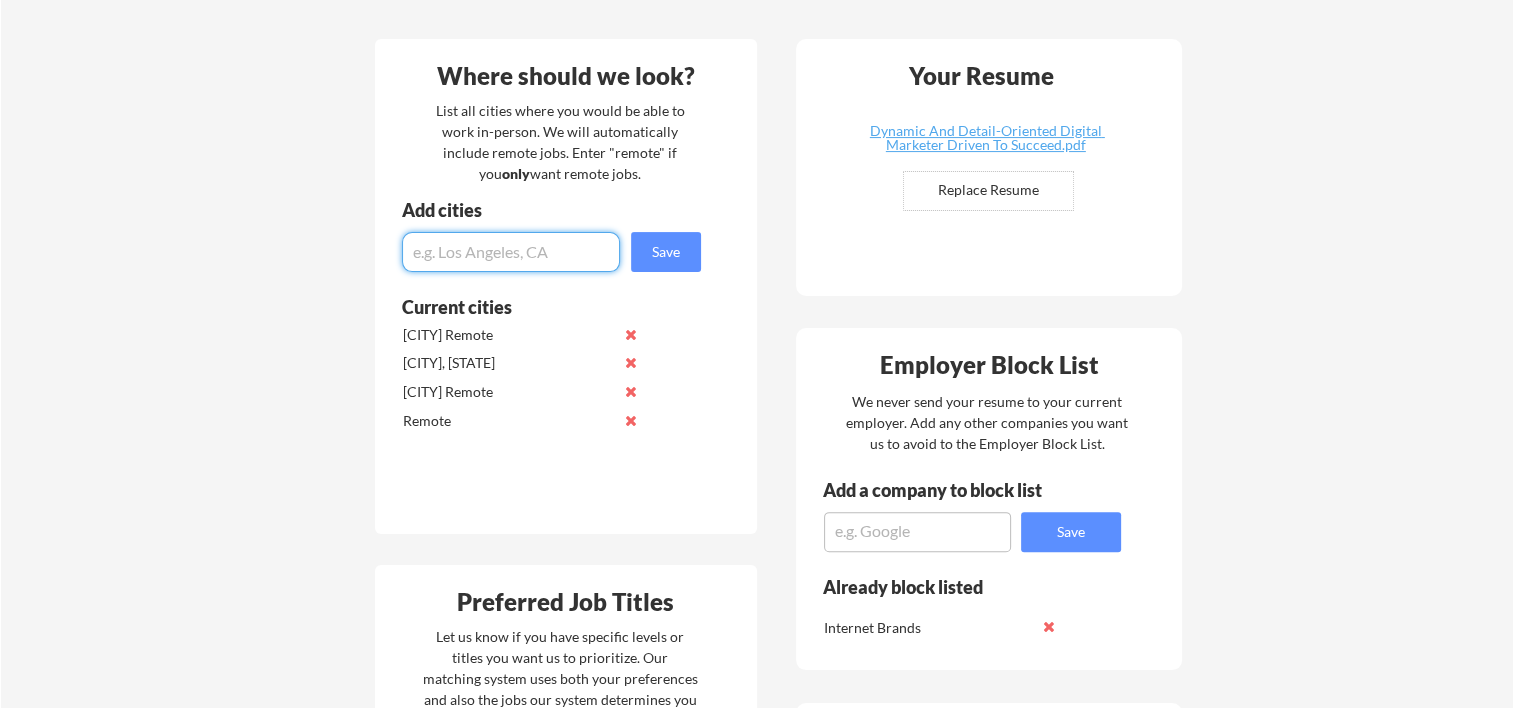 scroll, scrollTop: 533, scrollLeft: 0, axis: vertical 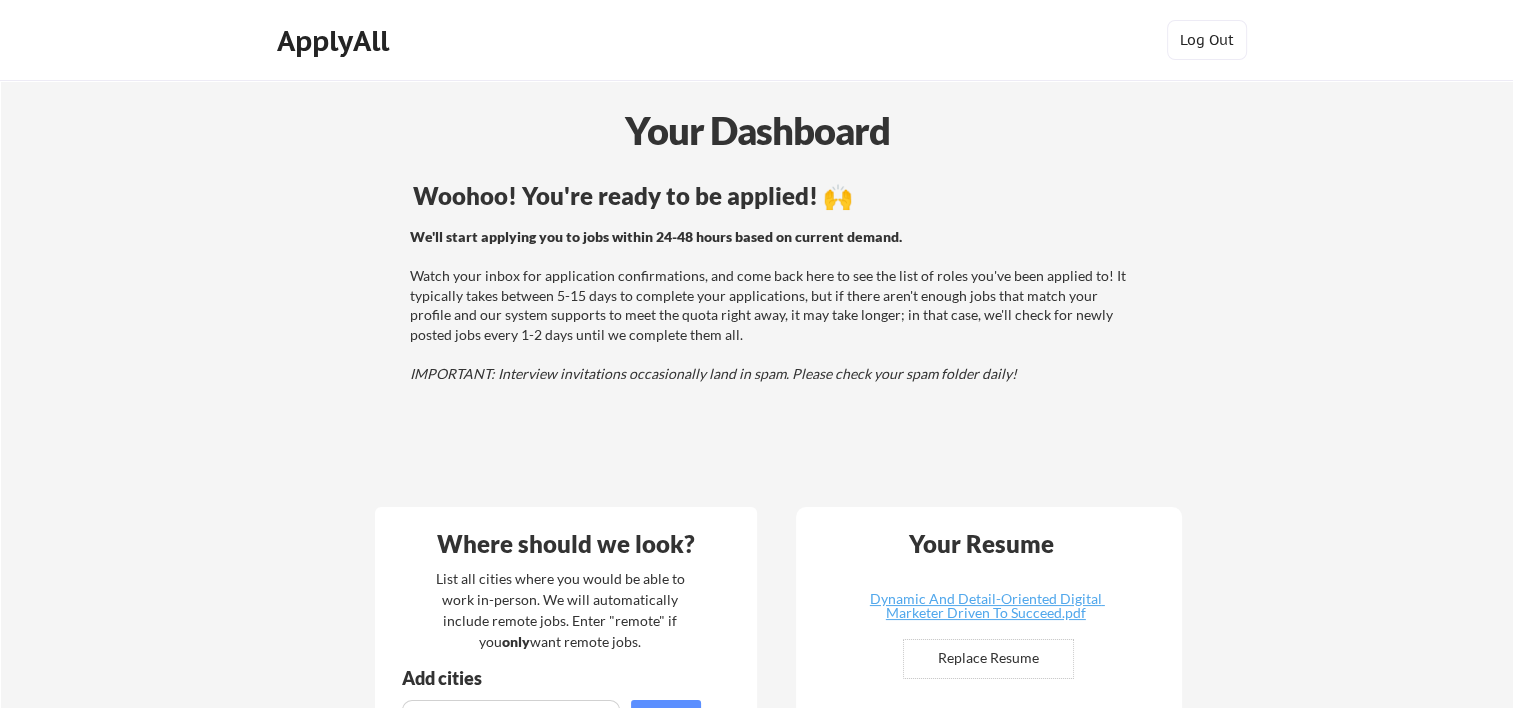 click on "We'll start applying you to jobs within 24-48 hours based on current demand.
Watch your inbox for application confirmations, and come back here to see the list of roles you've been applied to! It typically takes between 5-15 days to complete your applications, but if there aren't enough jobs that match your profile and our system supports to meet the quota right away, it may take longer; in that case, we'll check for newly posted jobs every 1-2 days until we complete them all. IMPORTANT: Interview invitations occasionally land in spam. Please check your spam folder daily!" at bounding box center [770, 305] 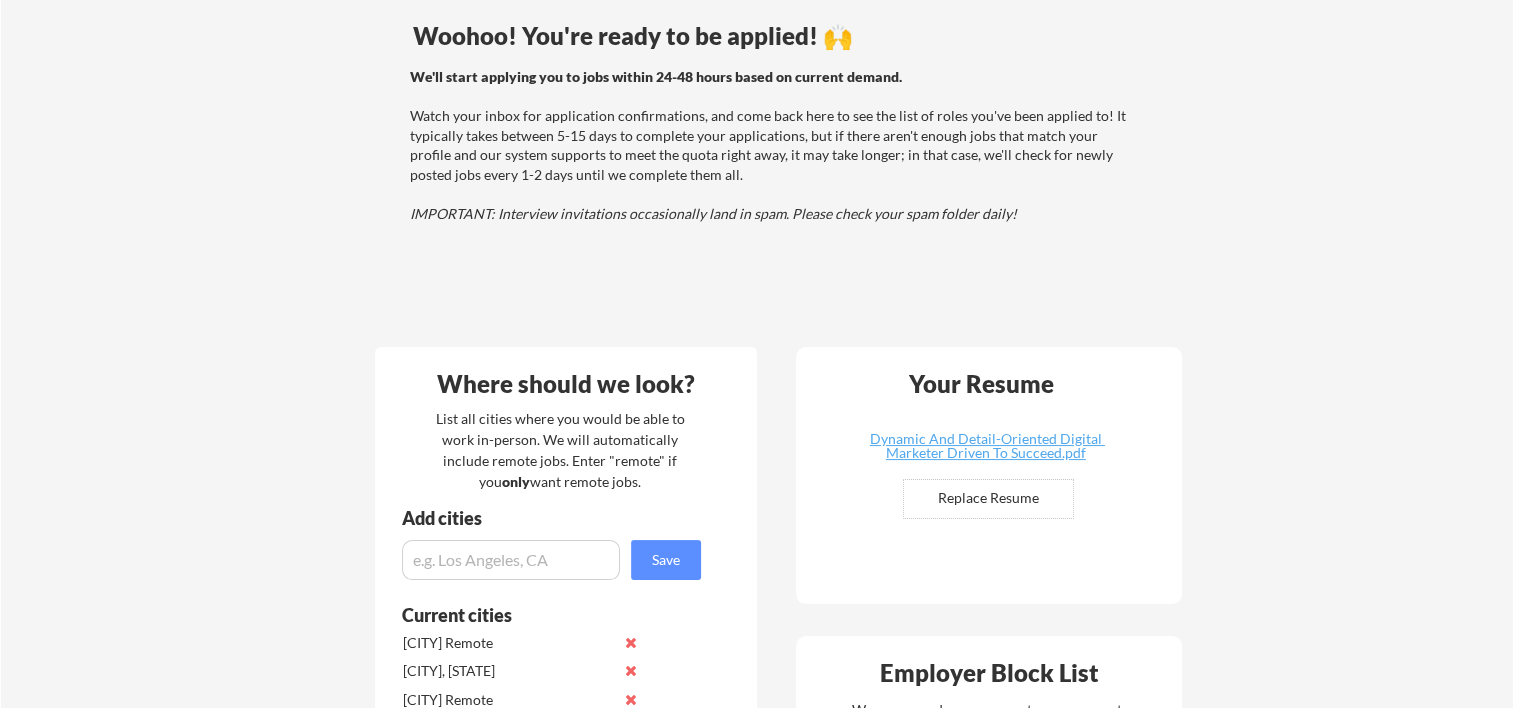 scroll, scrollTop: 0, scrollLeft: 0, axis: both 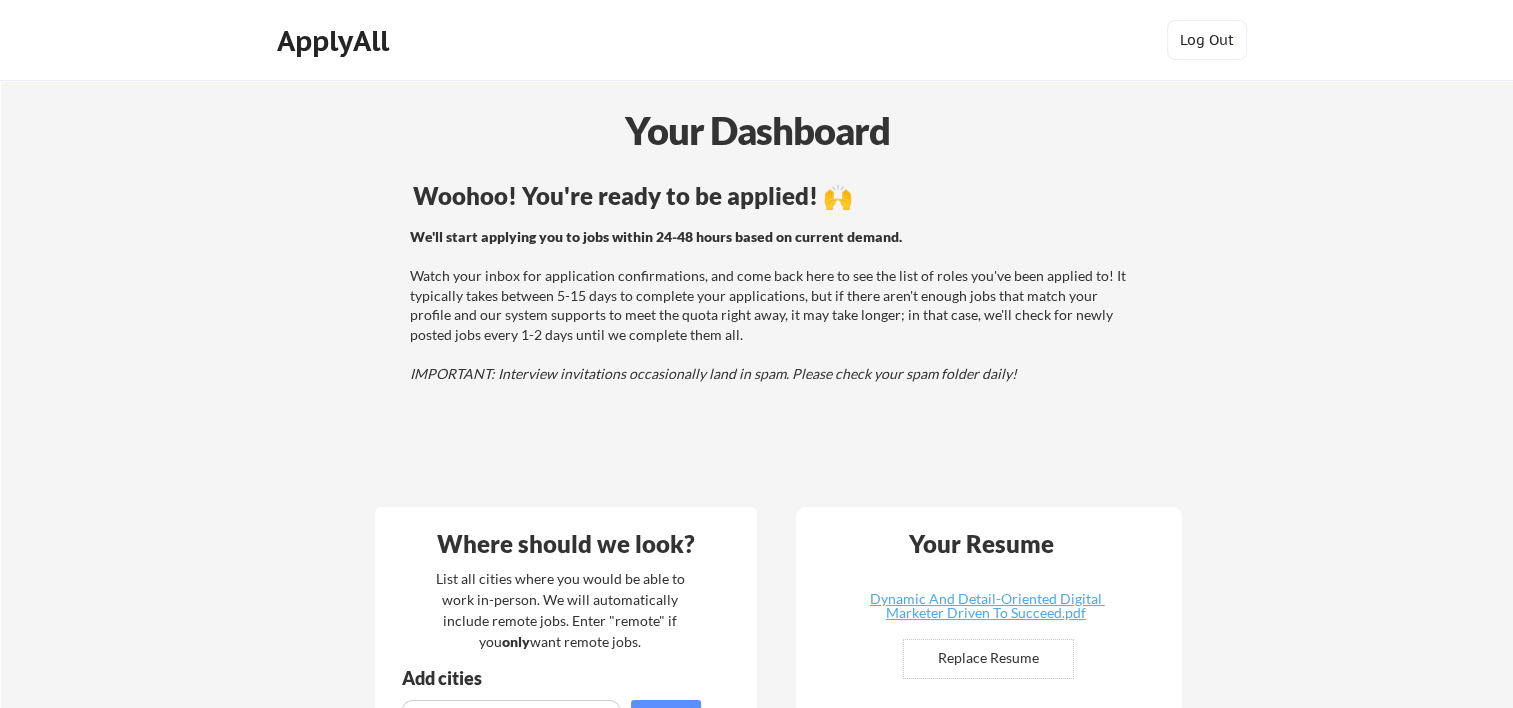 drag, startPoint x: 795, startPoint y: 348, endPoint x: 776, endPoint y: 333, distance: 24.207438 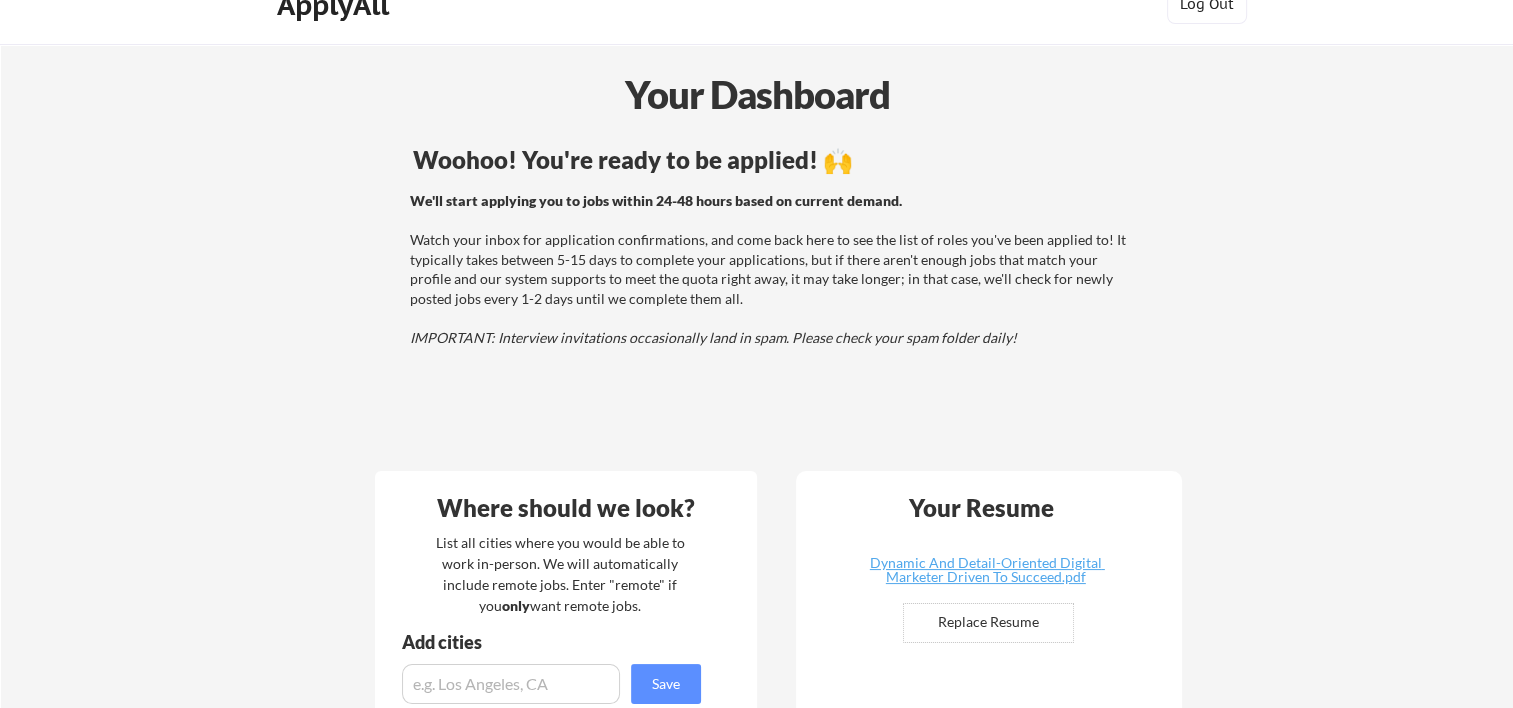 scroll, scrollTop: 0, scrollLeft: 0, axis: both 